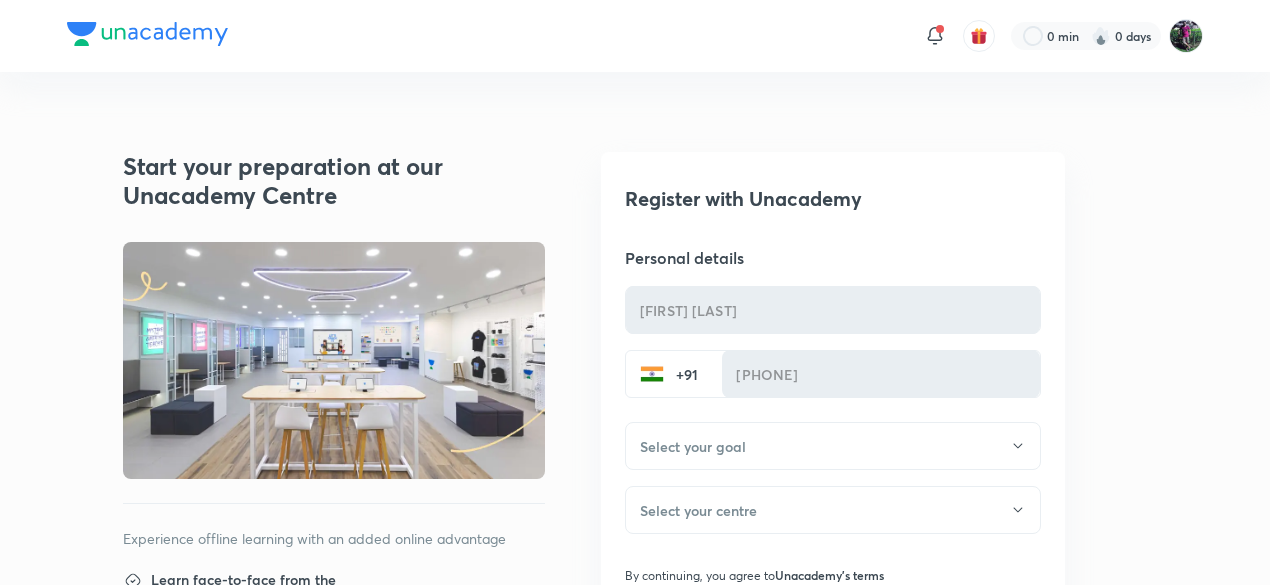 scroll, scrollTop: 0, scrollLeft: 0, axis: both 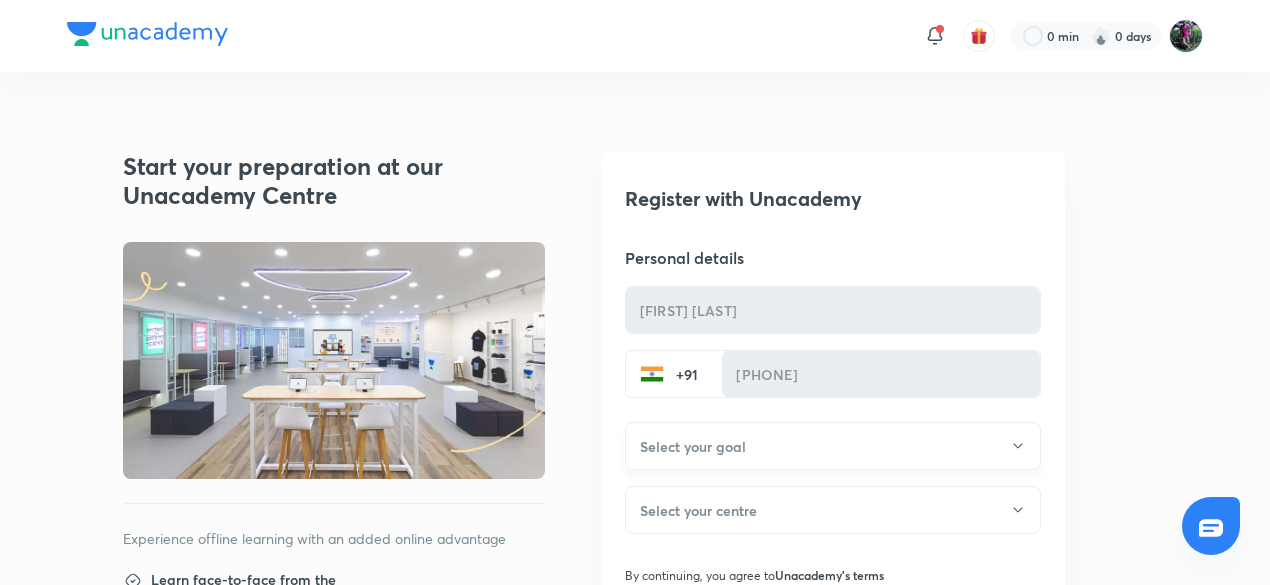 click on "Select your goal" at bounding box center [693, 446] 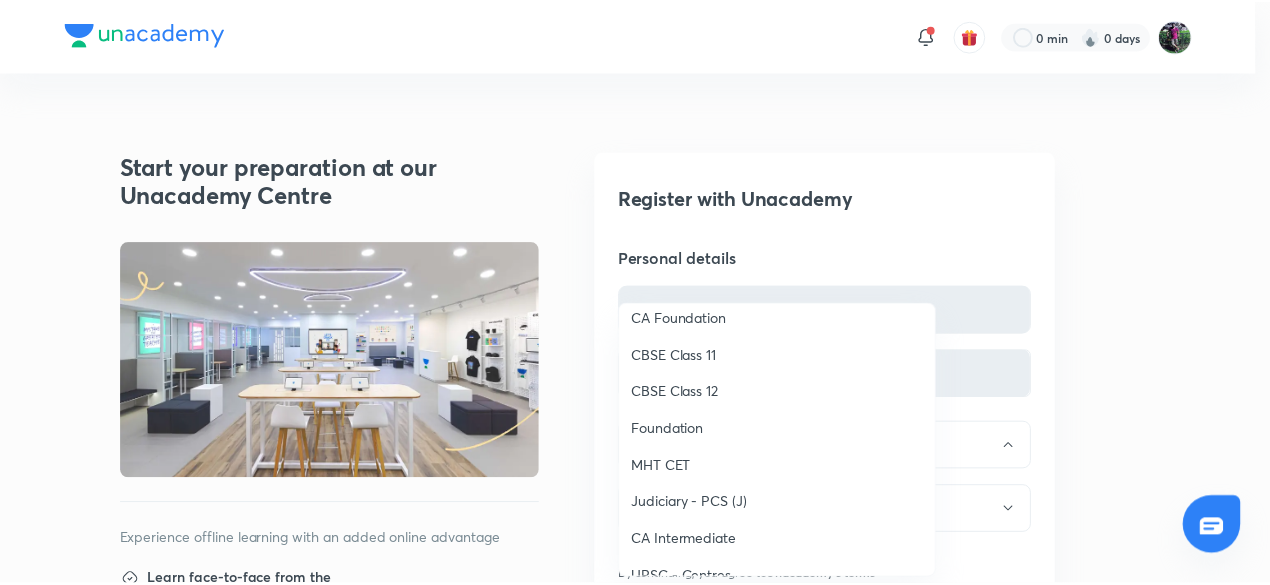 scroll, scrollTop: 148, scrollLeft: 0, axis: vertical 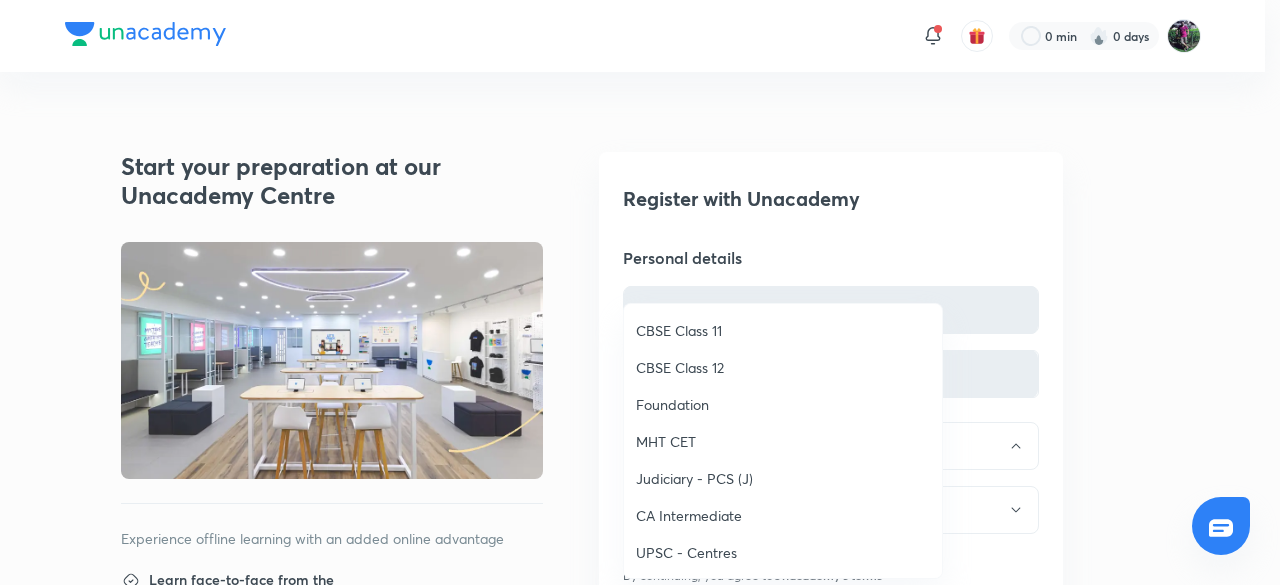 click on "UPSC - Centres" at bounding box center (783, 552) 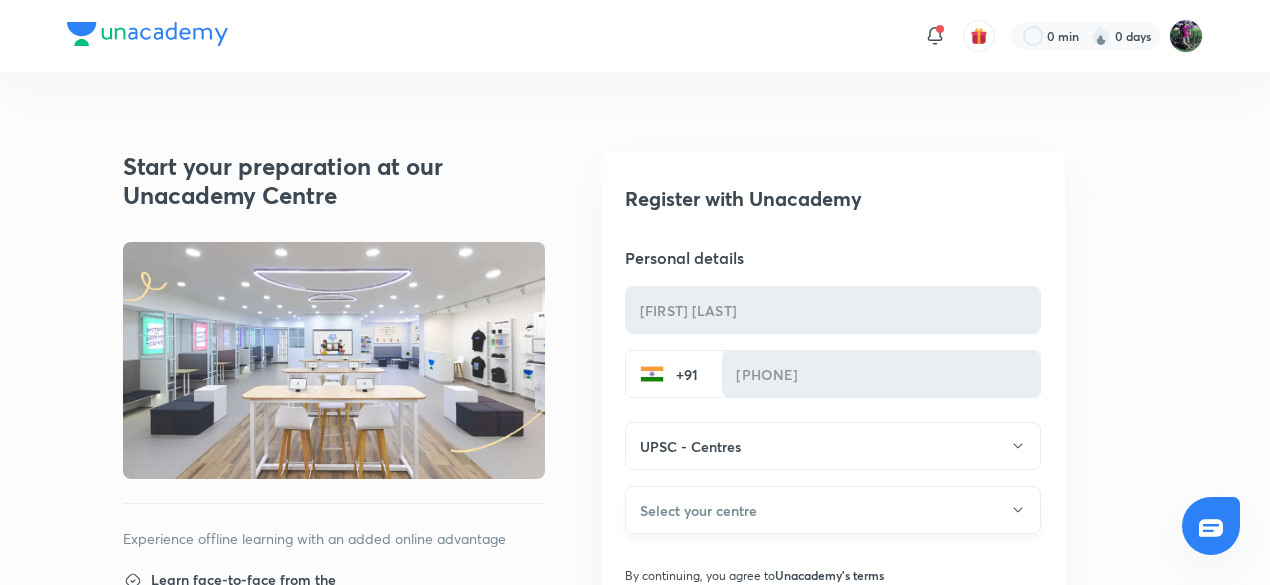 click on "Select your centre" at bounding box center [698, 510] 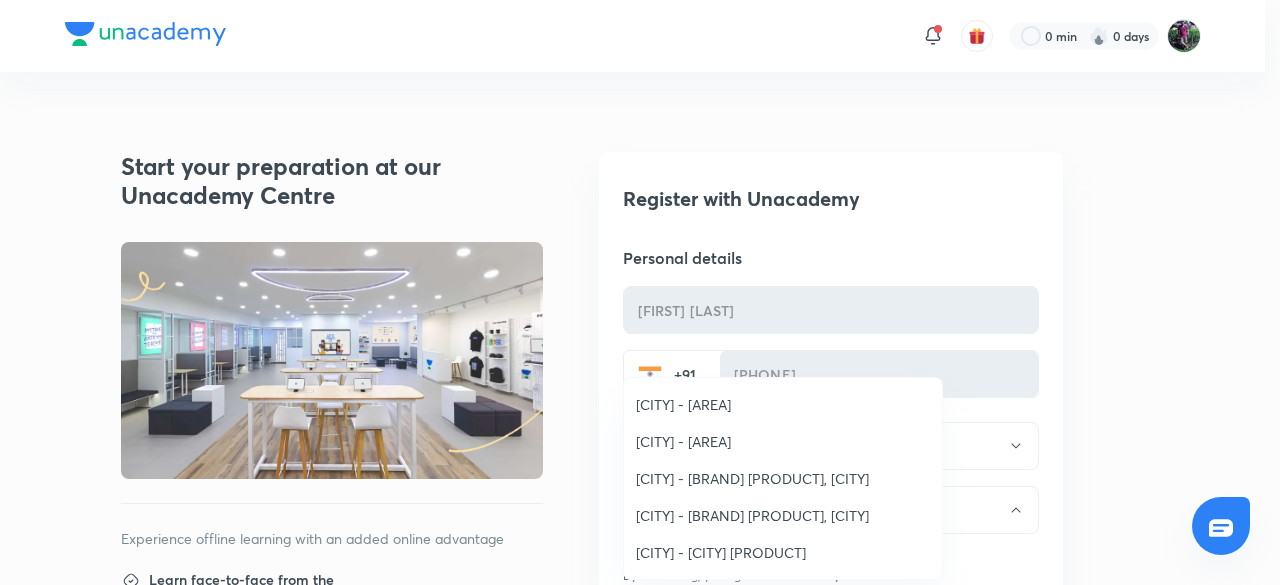 click on "Patna - Unacademy IAS Centre, Patna" at bounding box center (783, 515) 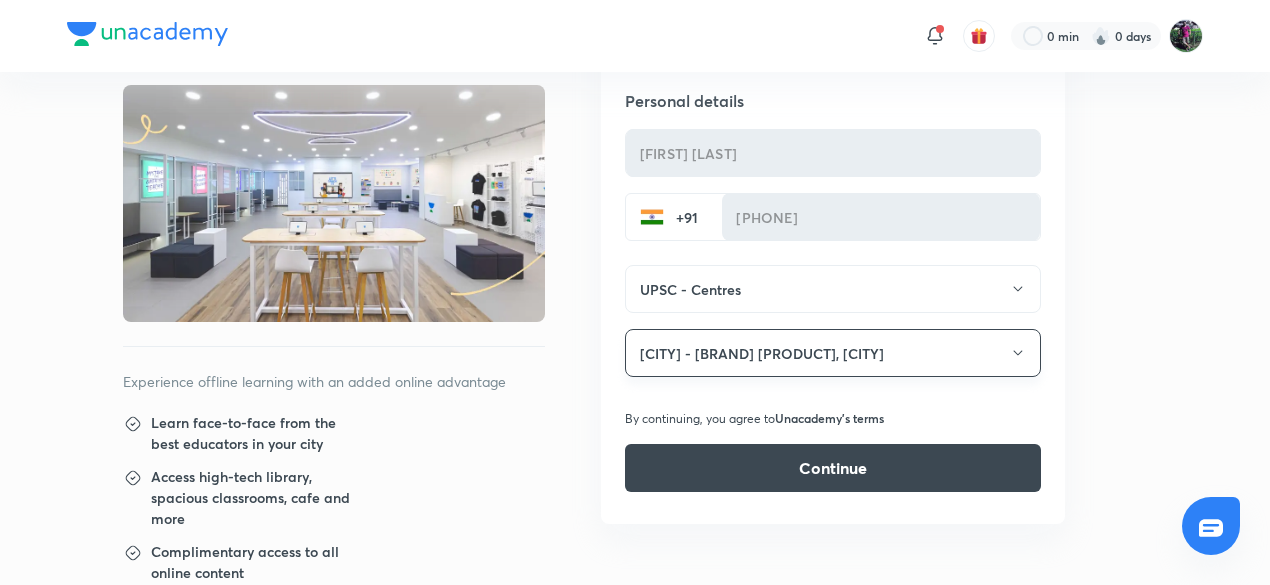 scroll, scrollTop: 158, scrollLeft: 0, axis: vertical 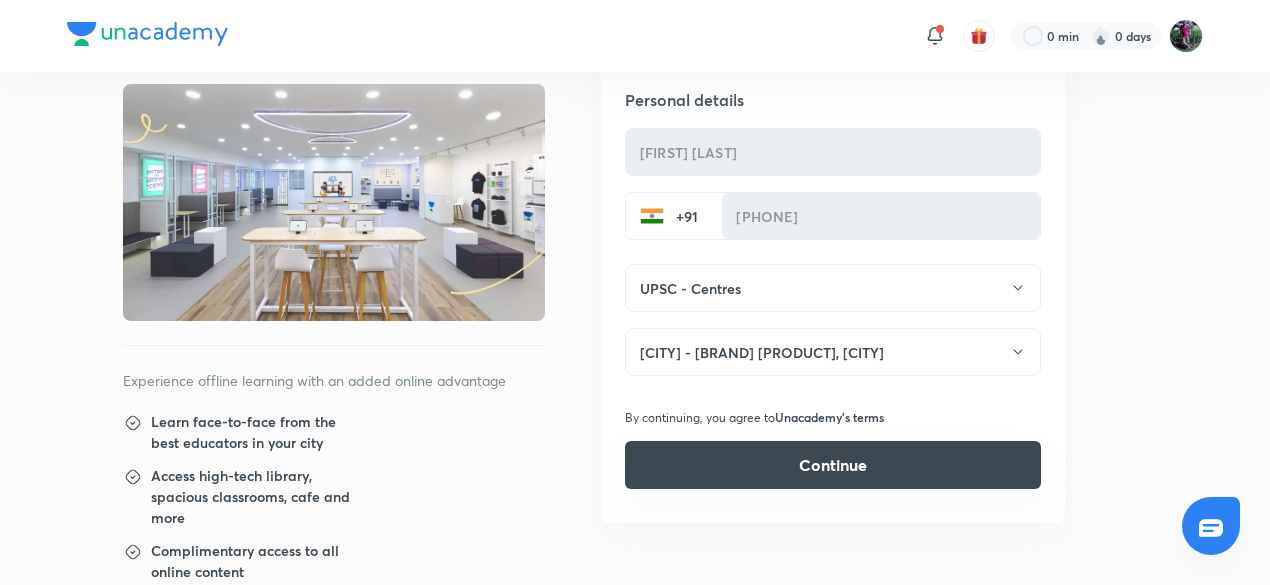 click on "Continue" at bounding box center (833, 465) 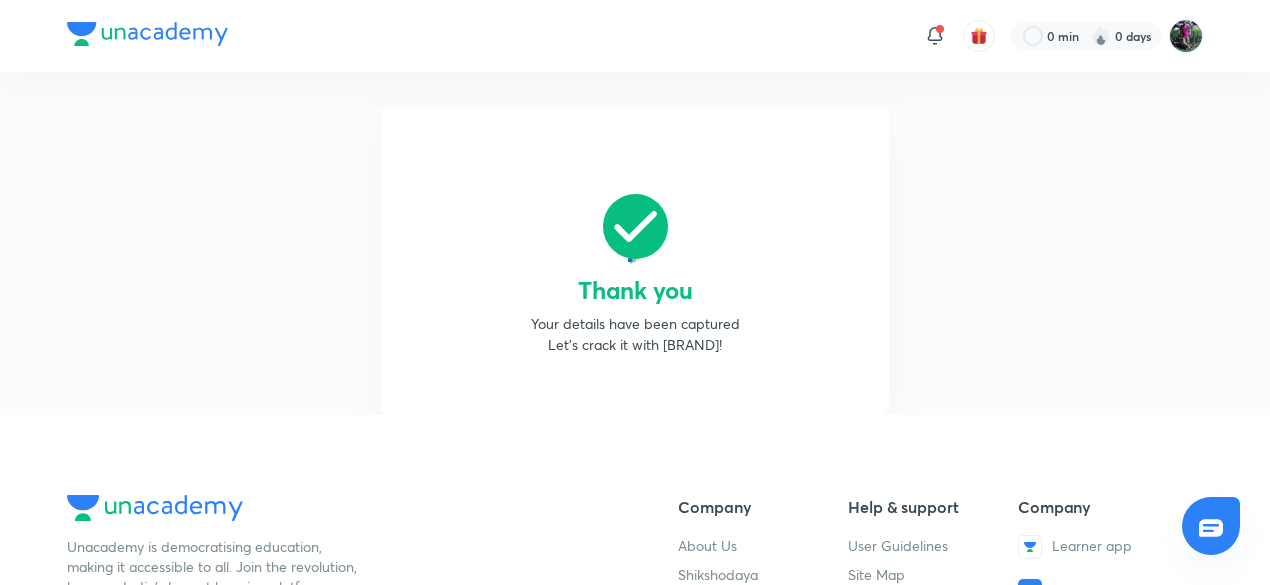 scroll, scrollTop: 0, scrollLeft: 0, axis: both 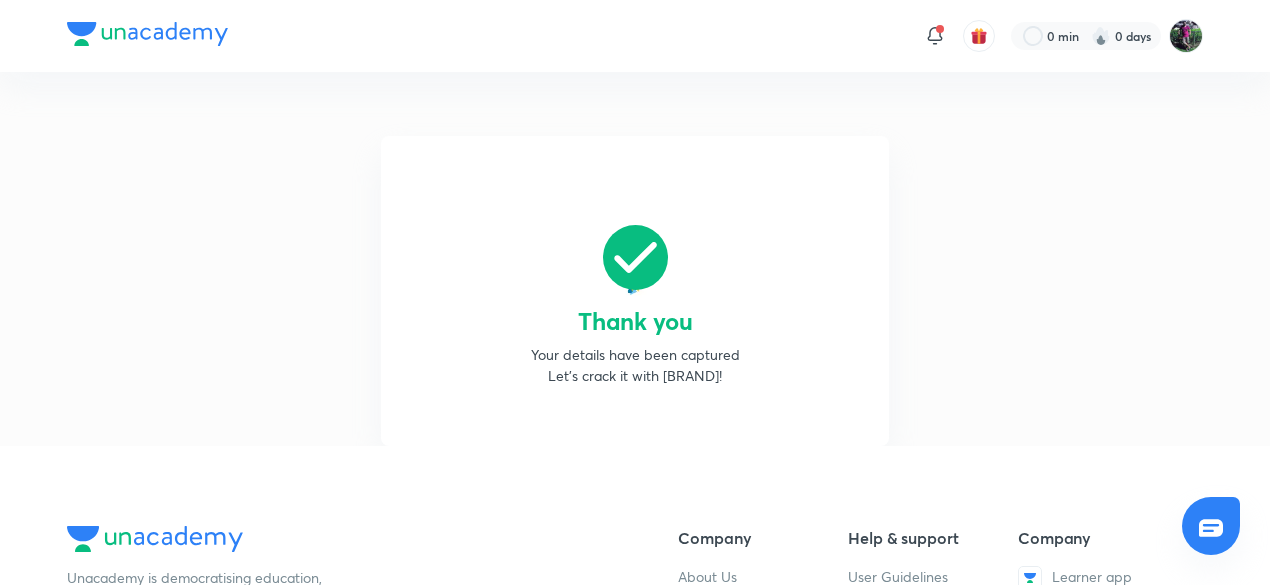 click at bounding box center [147, 34] 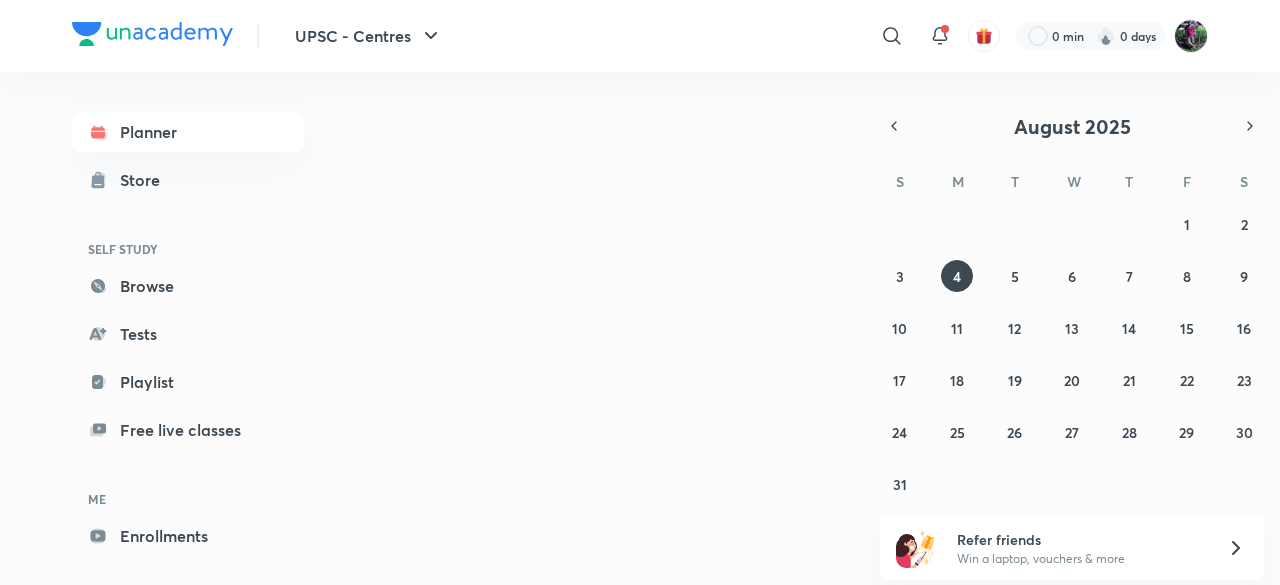scroll, scrollTop: 0, scrollLeft: 0, axis: both 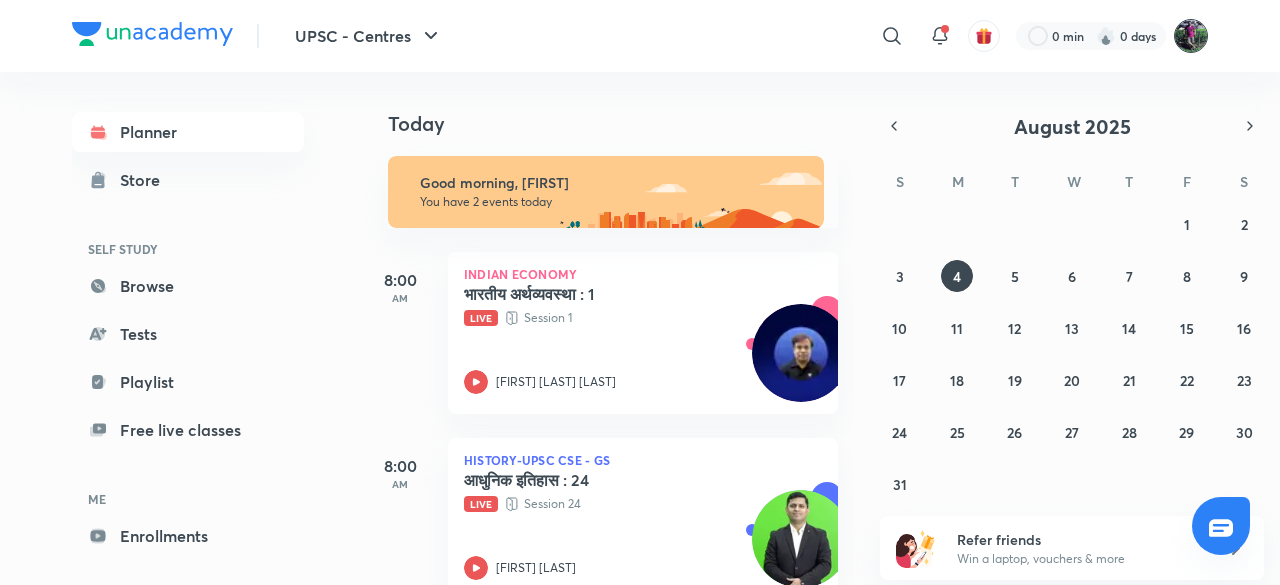 click at bounding box center (1191, 36) 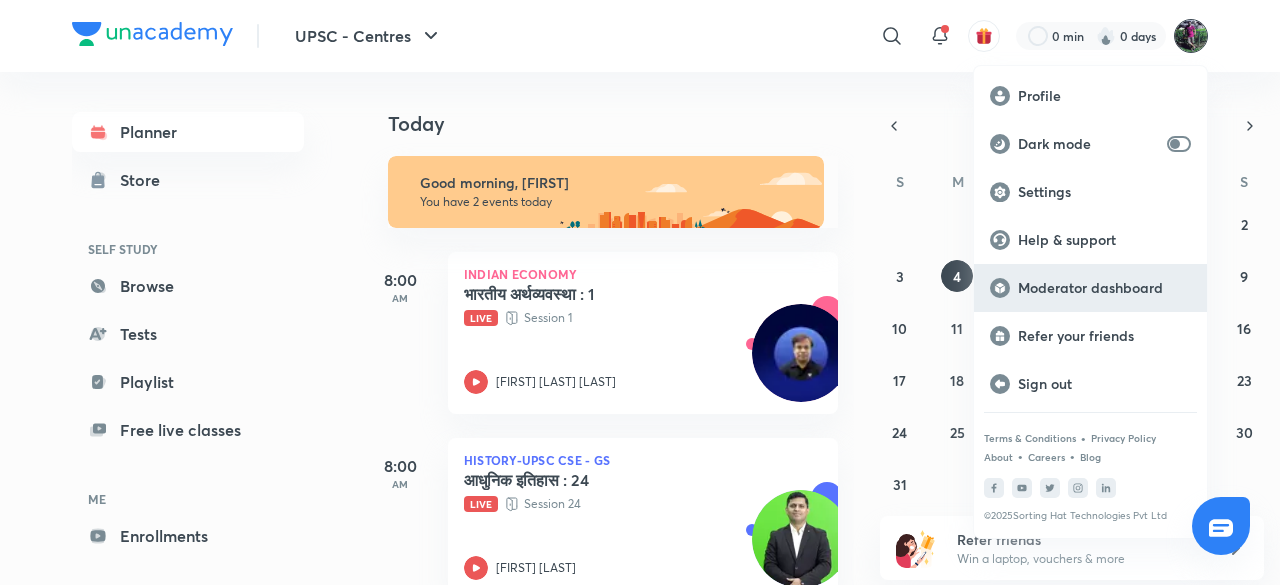 click on "Moderator dashboard" at bounding box center [1104, 288] 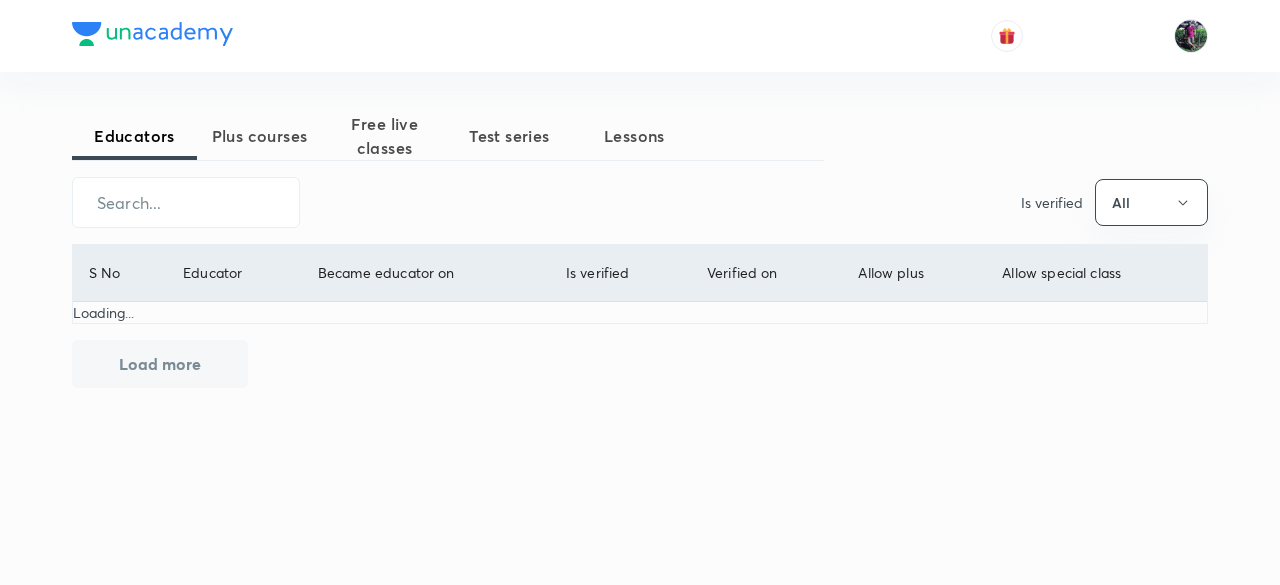 scroll, scrollTop: 0, scrollLeft: 0, axis: both 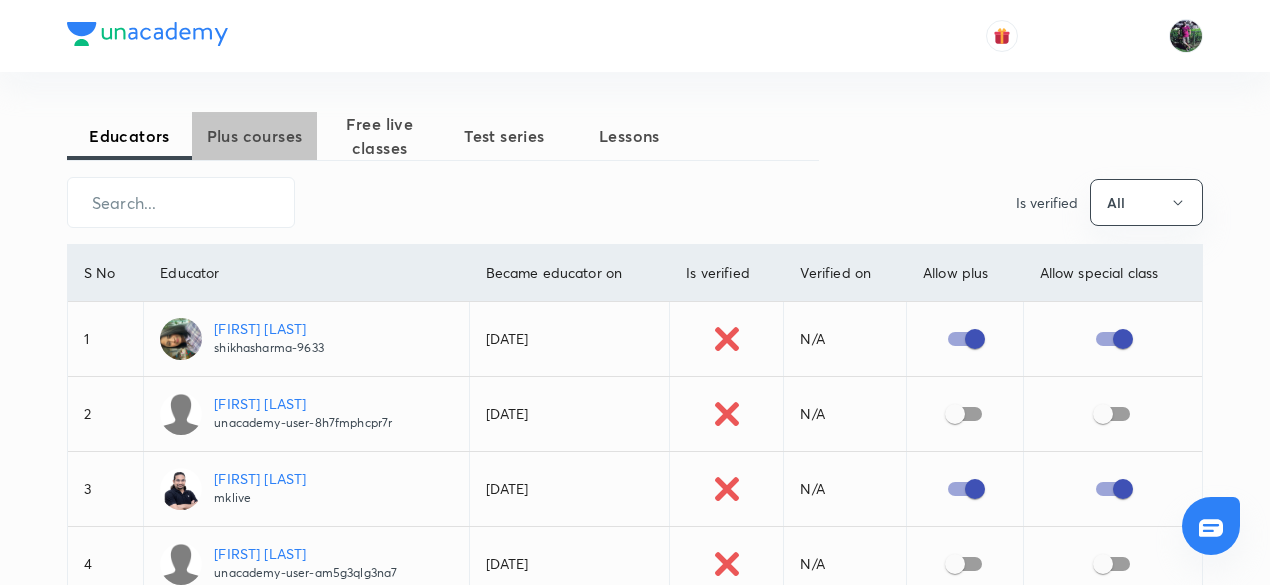 click on "Plus courses" at bounding box center (254, 136) 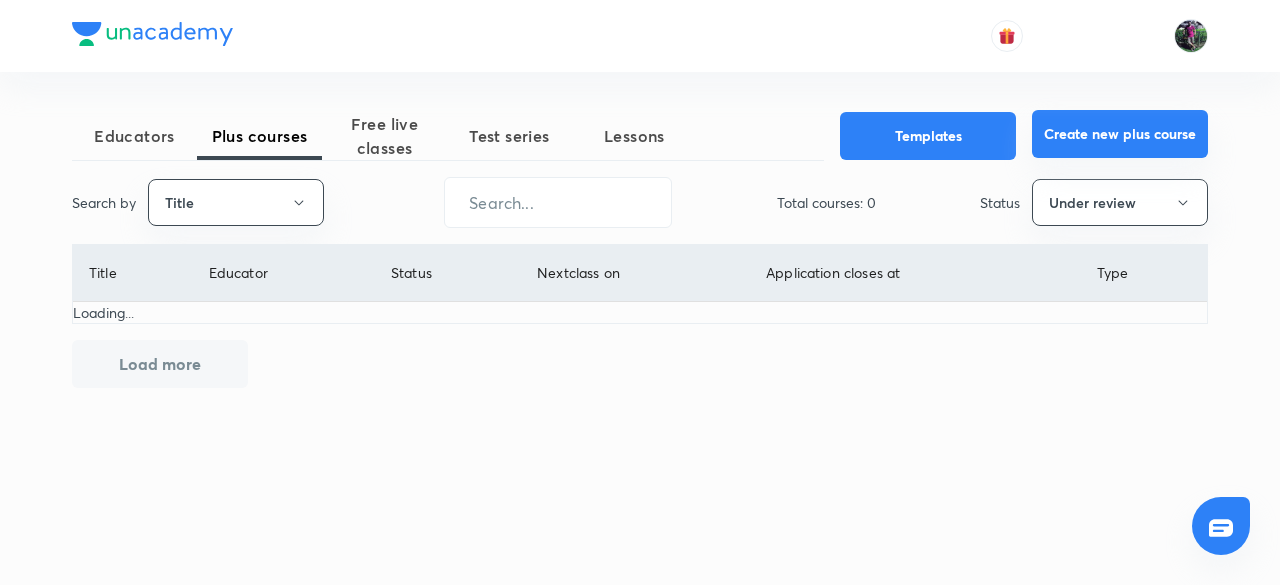 click on "Create new plus course" at bounding box center [1120, 134] 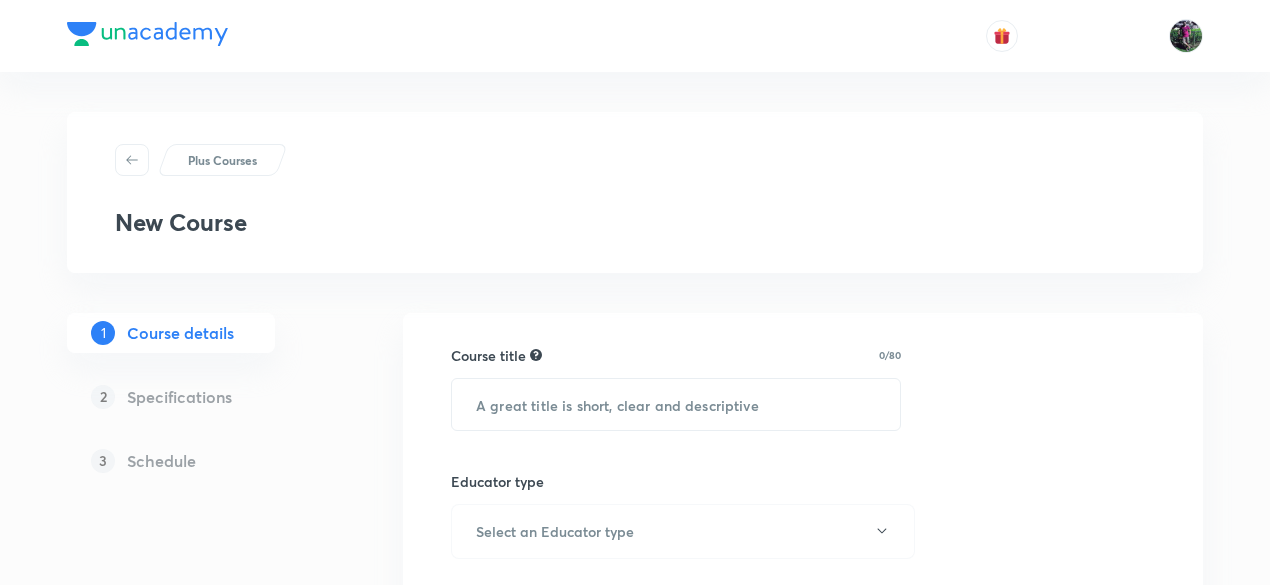 scroll, scrollTop: 0, scrollLeft: 0, axis: both 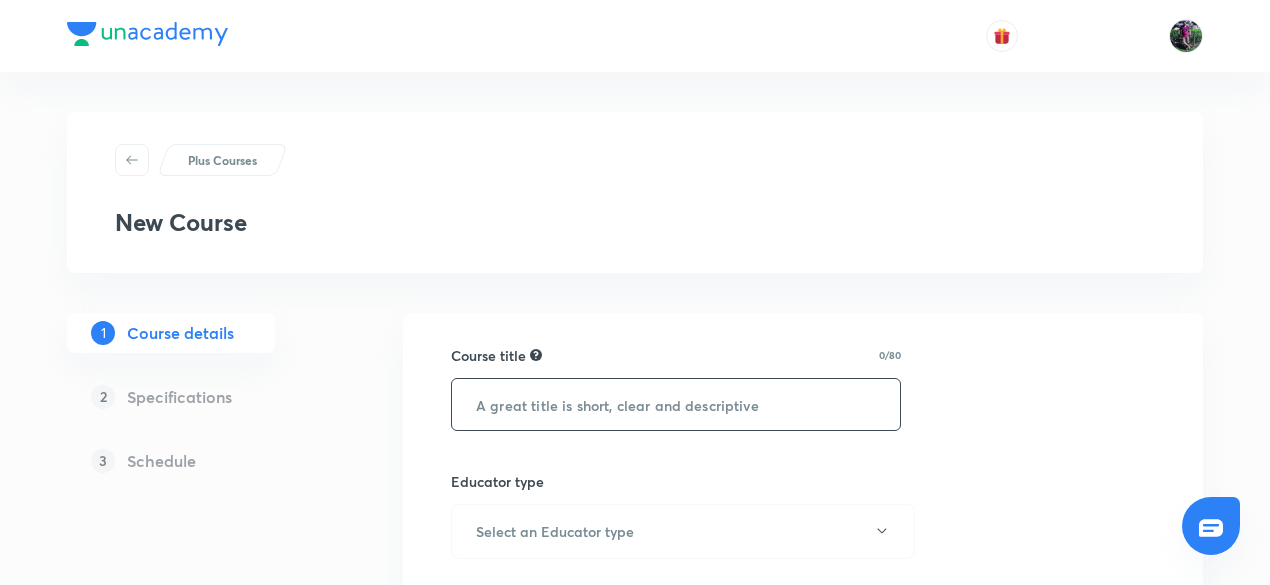 click at bounding box center (676, 404) 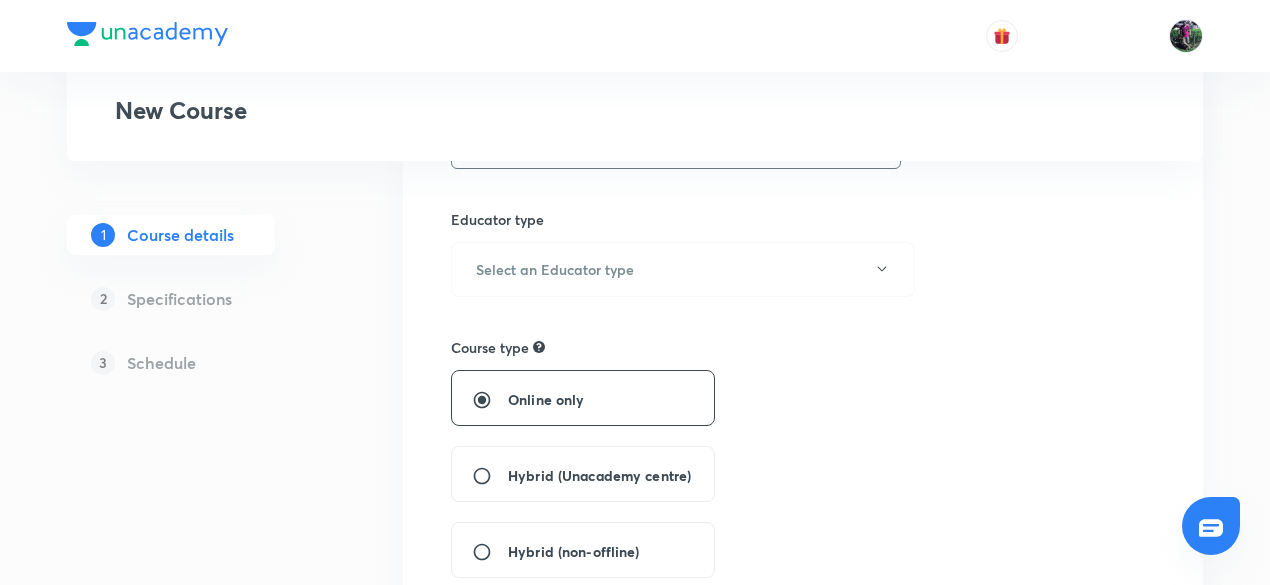 scroll, scrollTop: 265, scrollLeft: 0, axis: vertical 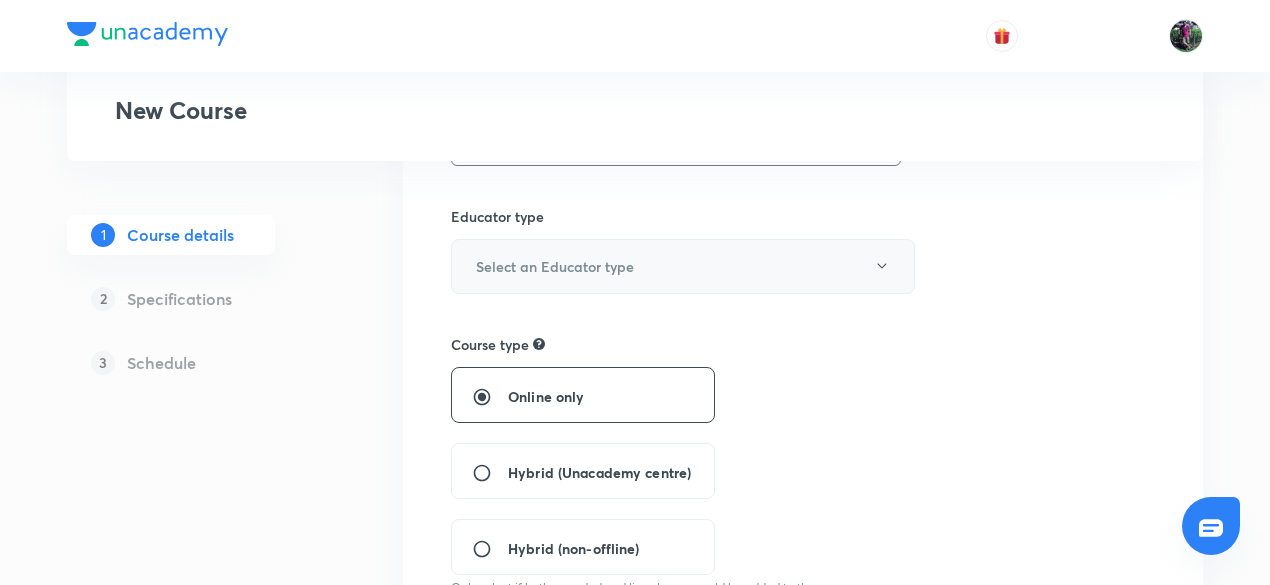 type on "Bihar Polity" 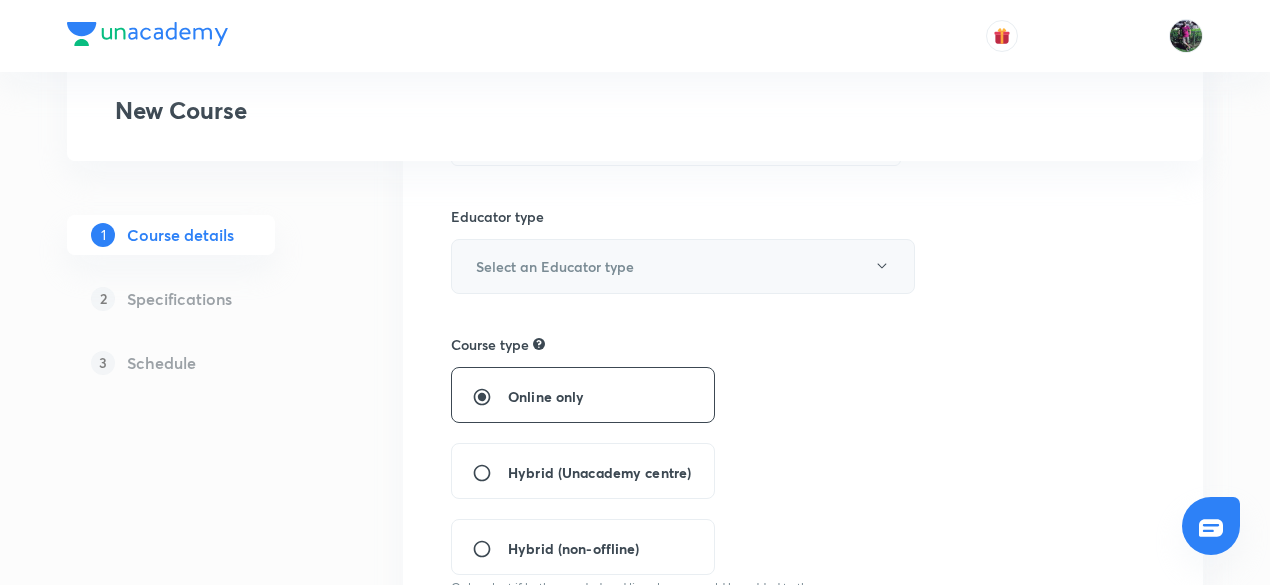 click on "Select an Educator type" at bounding box center [555, 266] 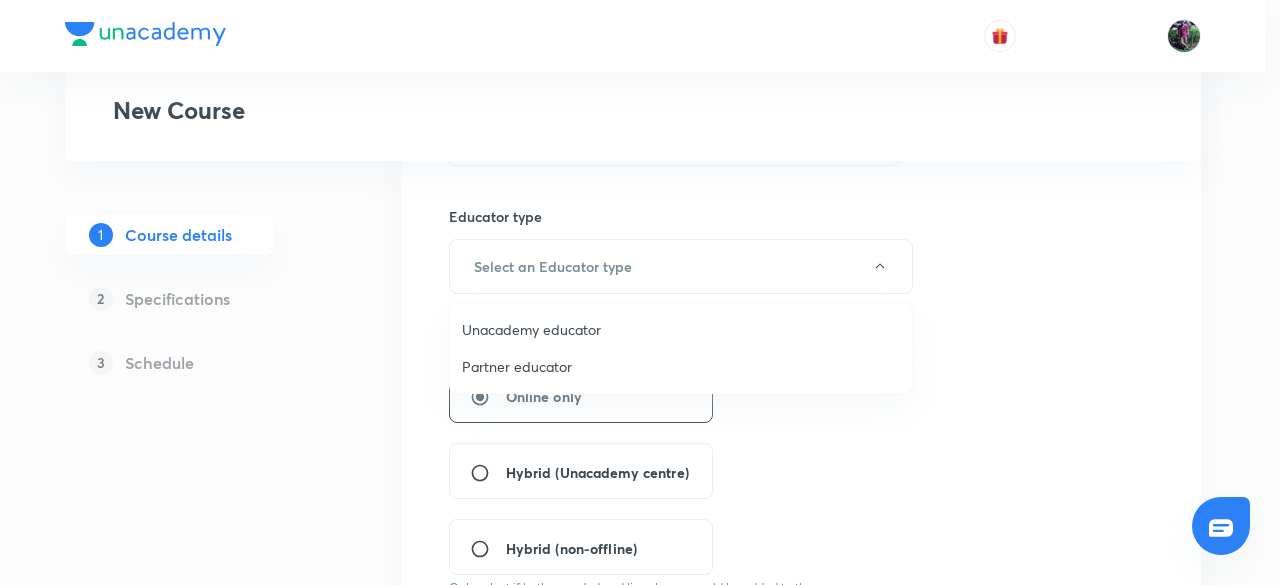 click on "Unacademy educator" at bounding box center [681, 329] 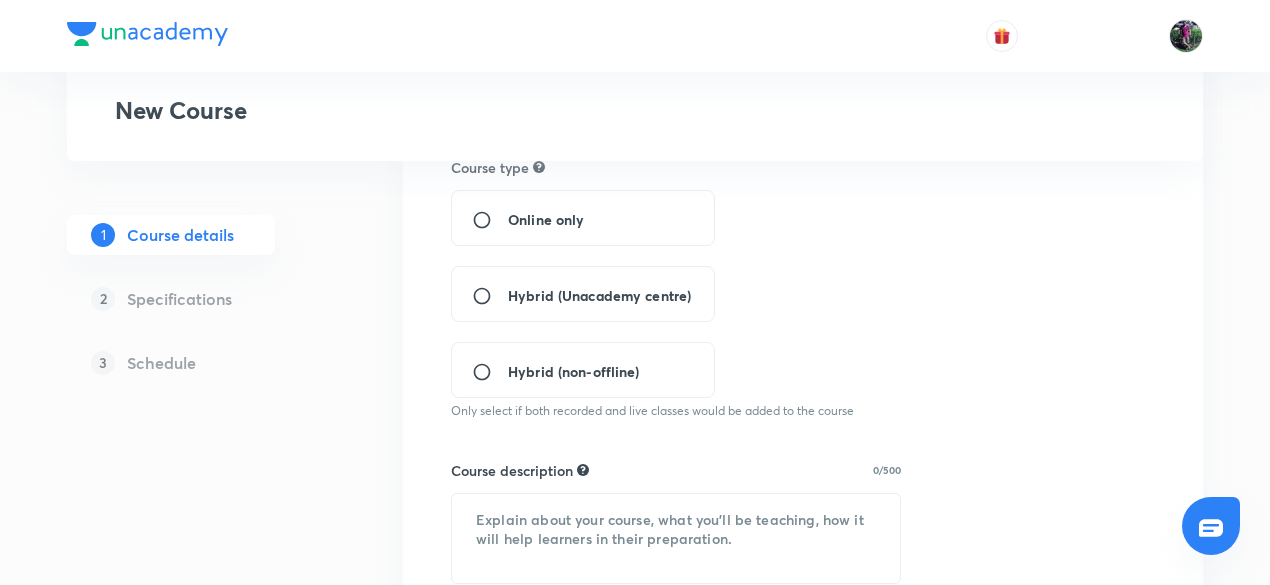 scroll, scrollTop: 500, scrollLeft: 0, axis: vertical 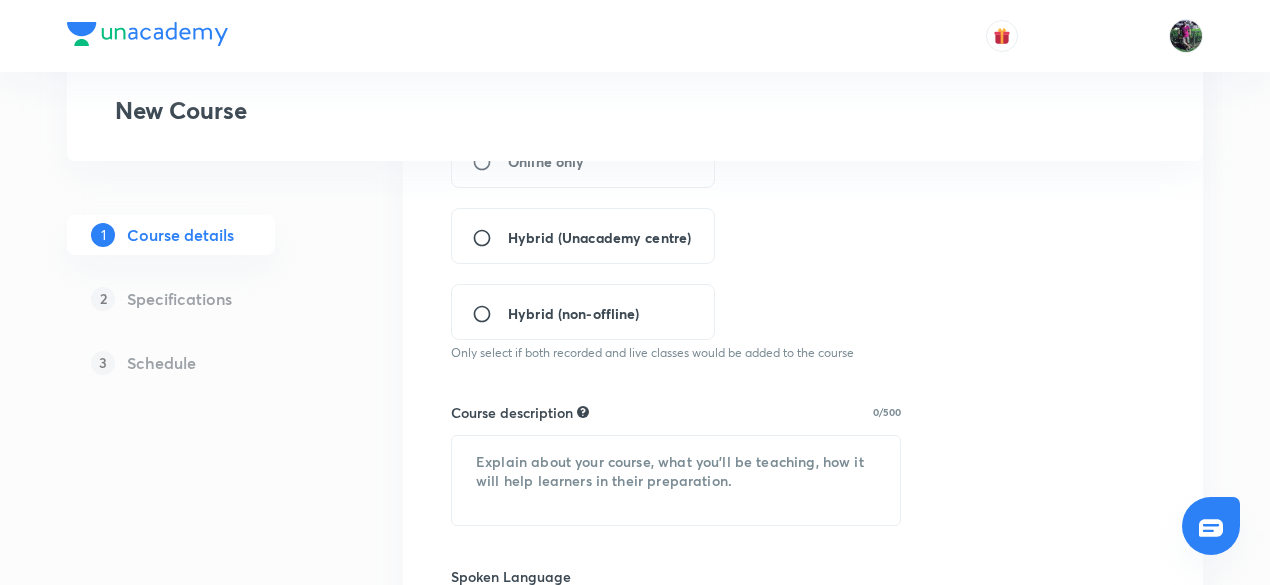 click on "Hybrid (Unacademy centre)" at bounding box center (490, 238) 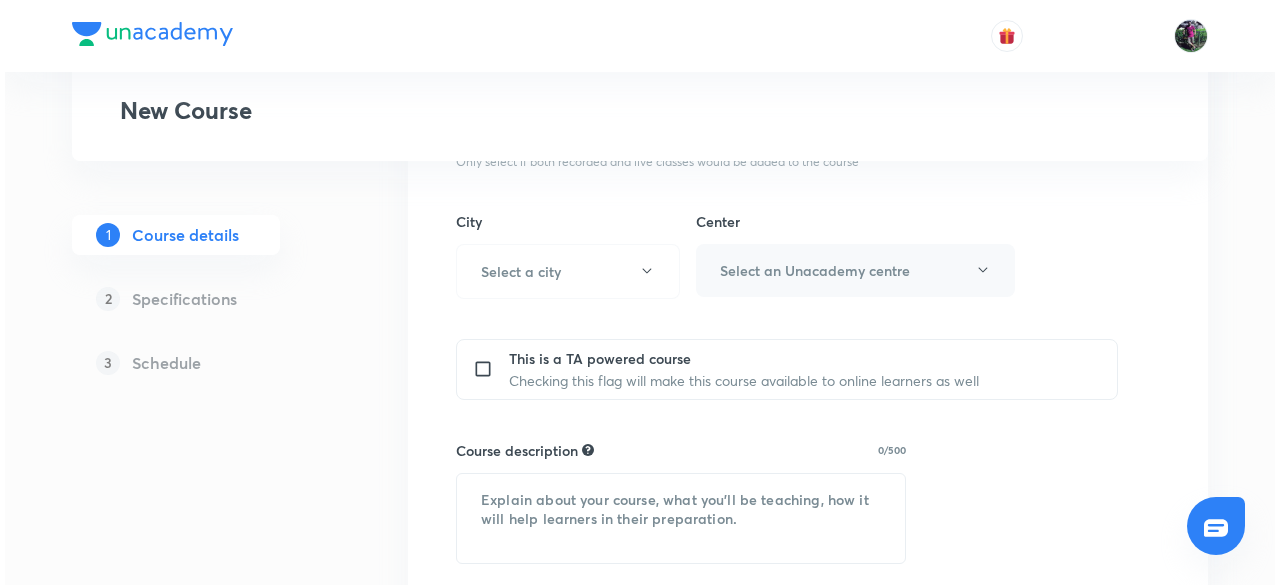 scroll, scrollTop: 692, scrollLeft: 0, axis: vertical 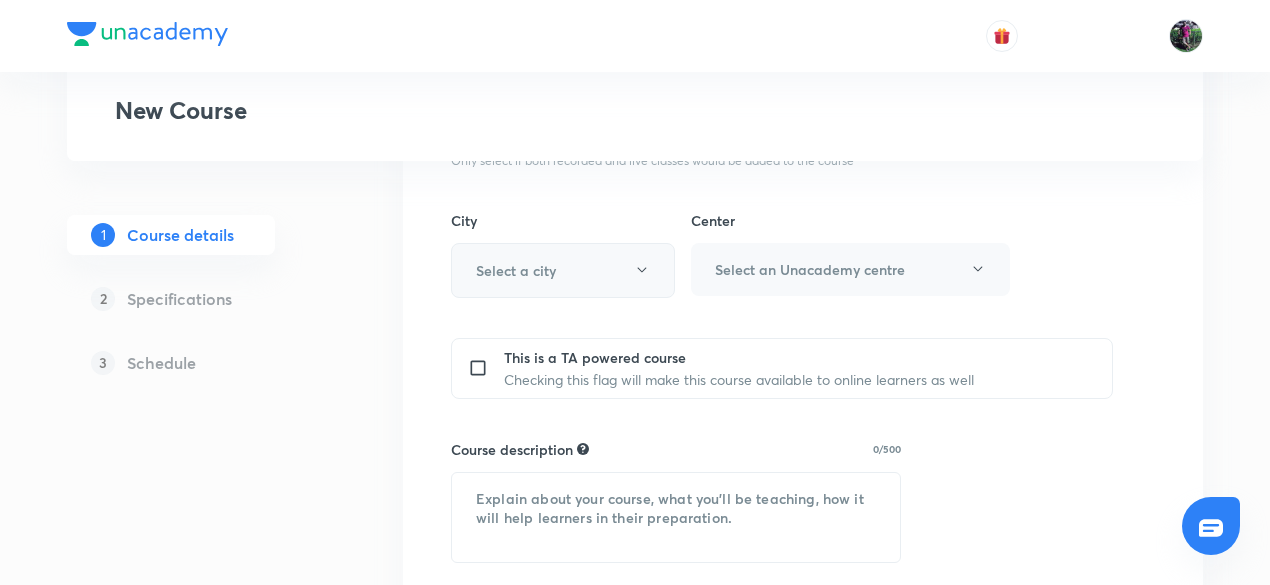 click 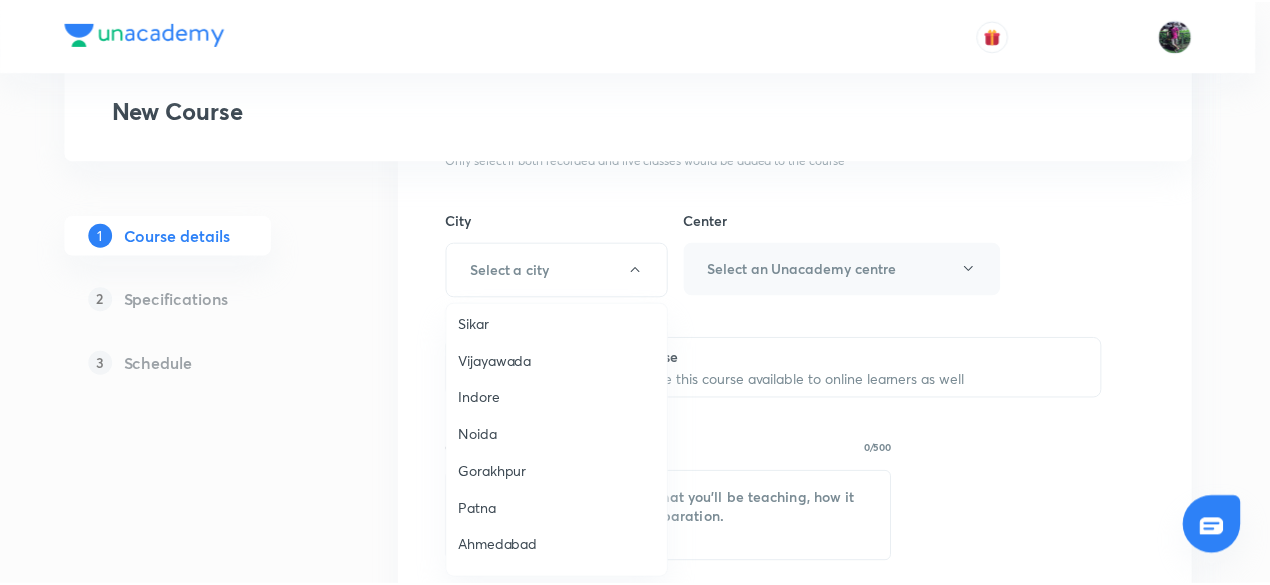 scroll, scrollTop: 1373, scrollLeft: 0, axis: vertical 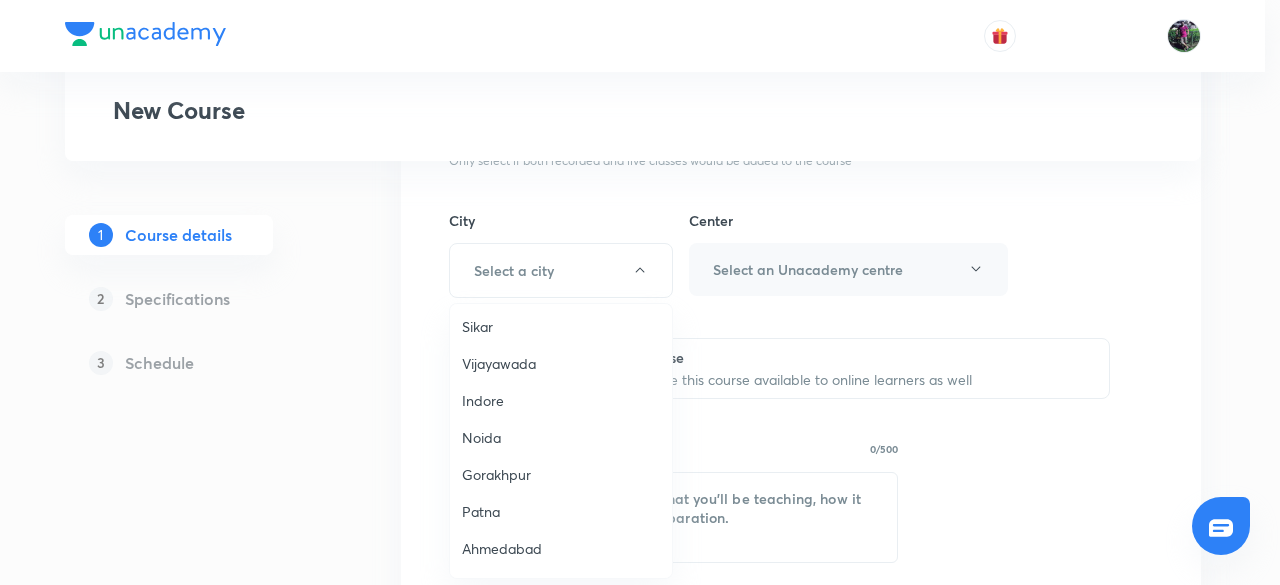 click on "Patna" at bounding box center [561, 511] 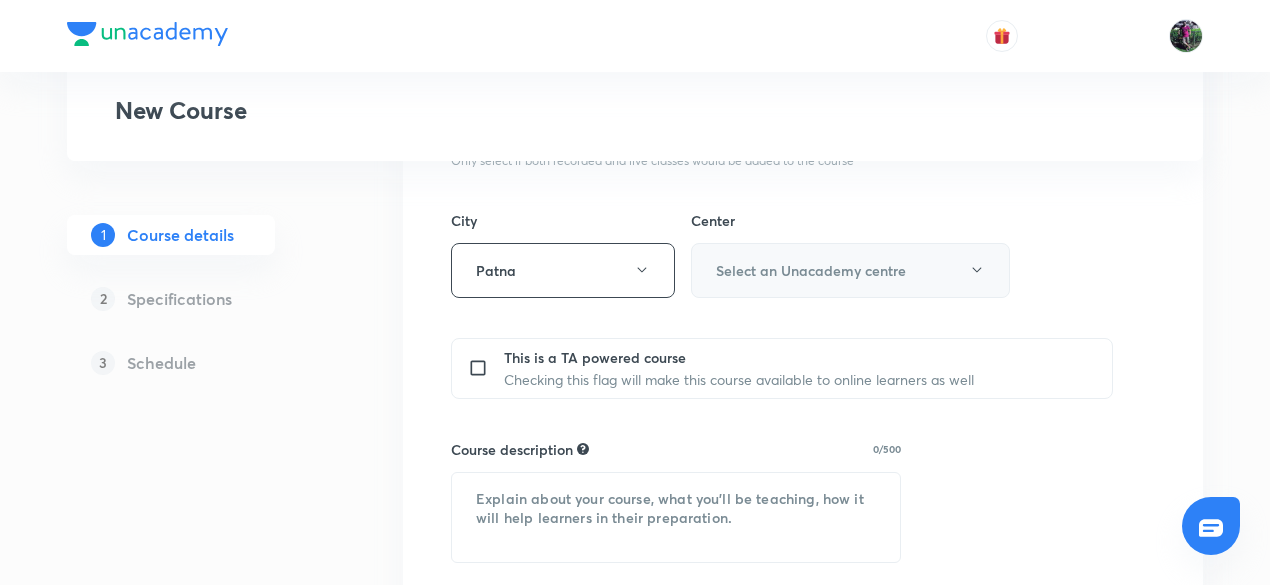 click 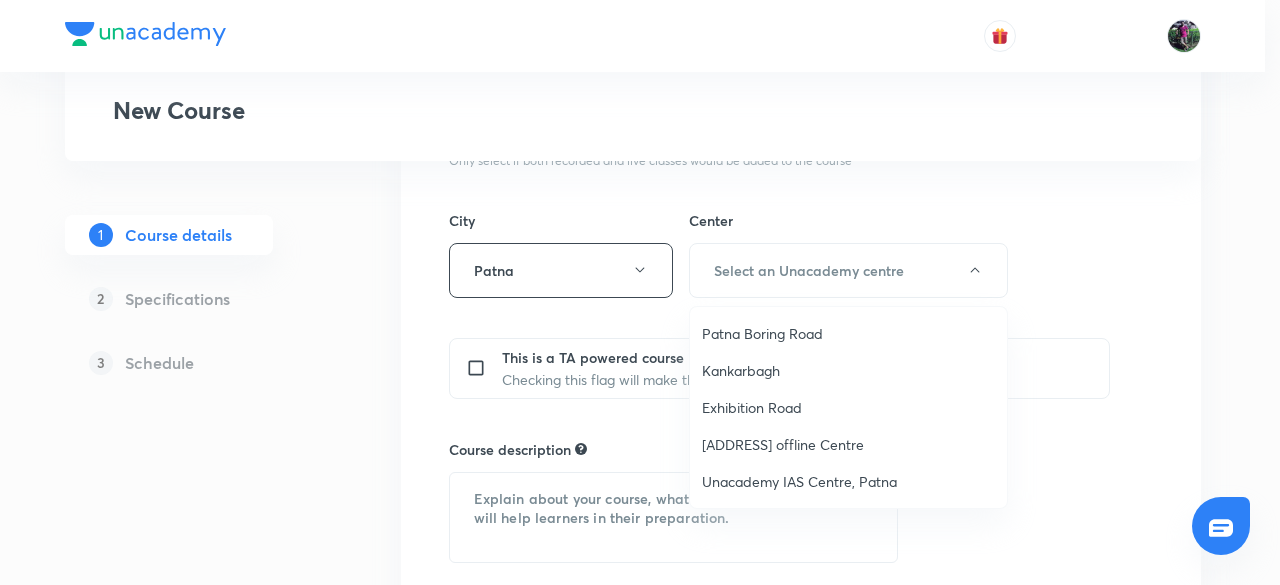 click on "Unacademy IAS Centre, Patna" at bounding box center [848, 481] 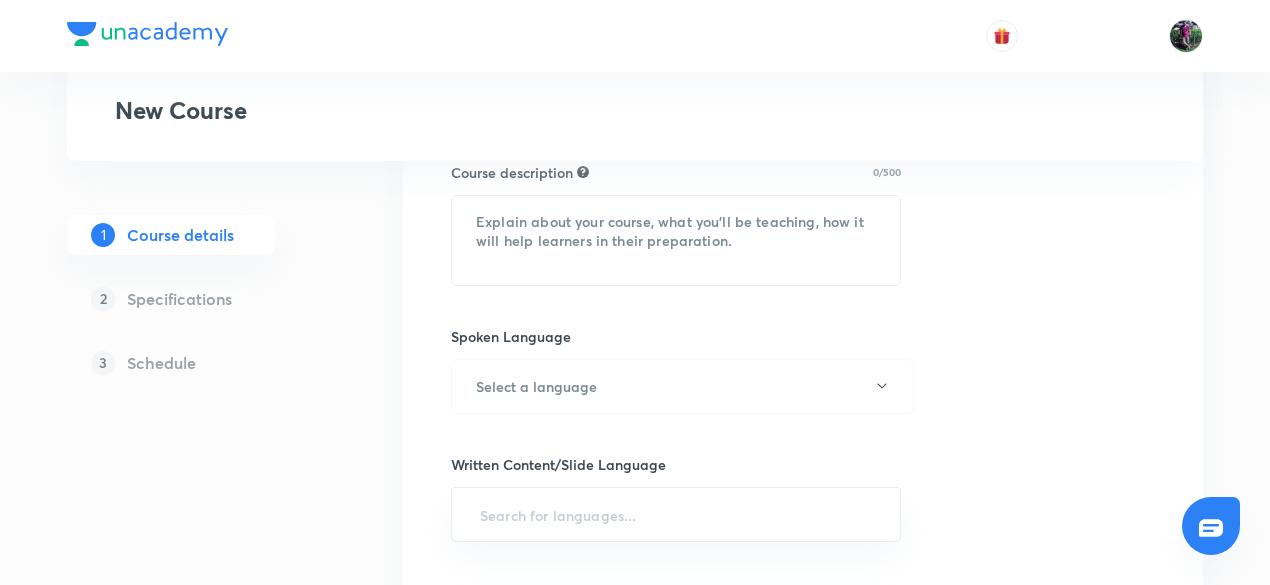 scroll, scrollTop: 971, scrollLeft: 0, axis: vertical 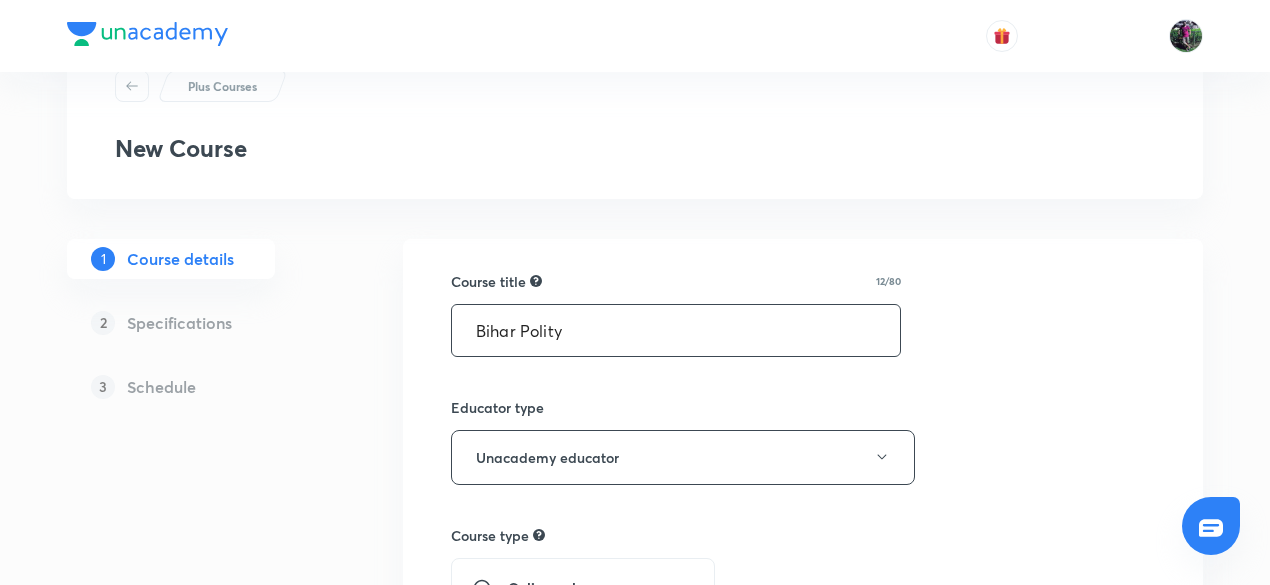 click on "Bihar Polity" at bounding box center (676, 330) 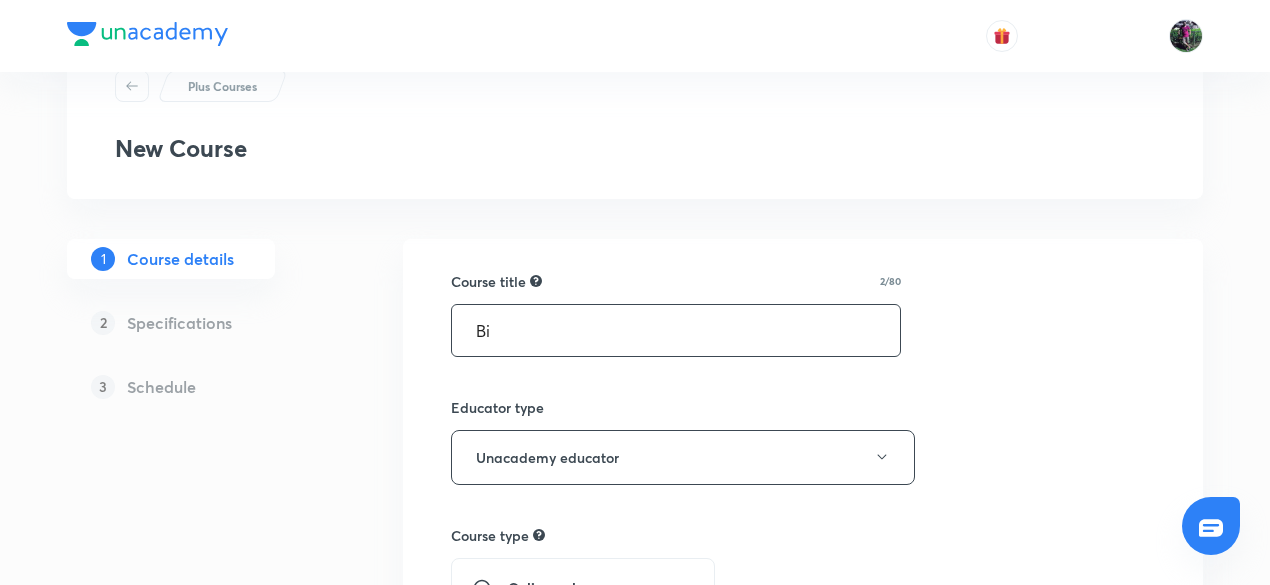 type on "B" 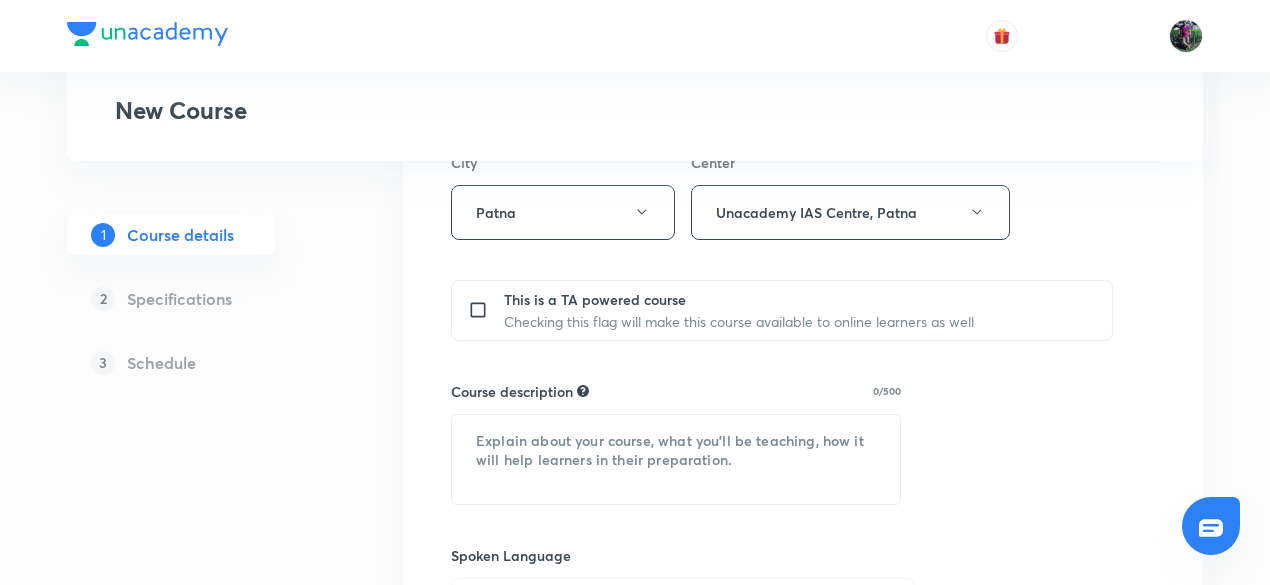 scroll, scrollTop: 751, scrollLeft: 0, axis: vertical 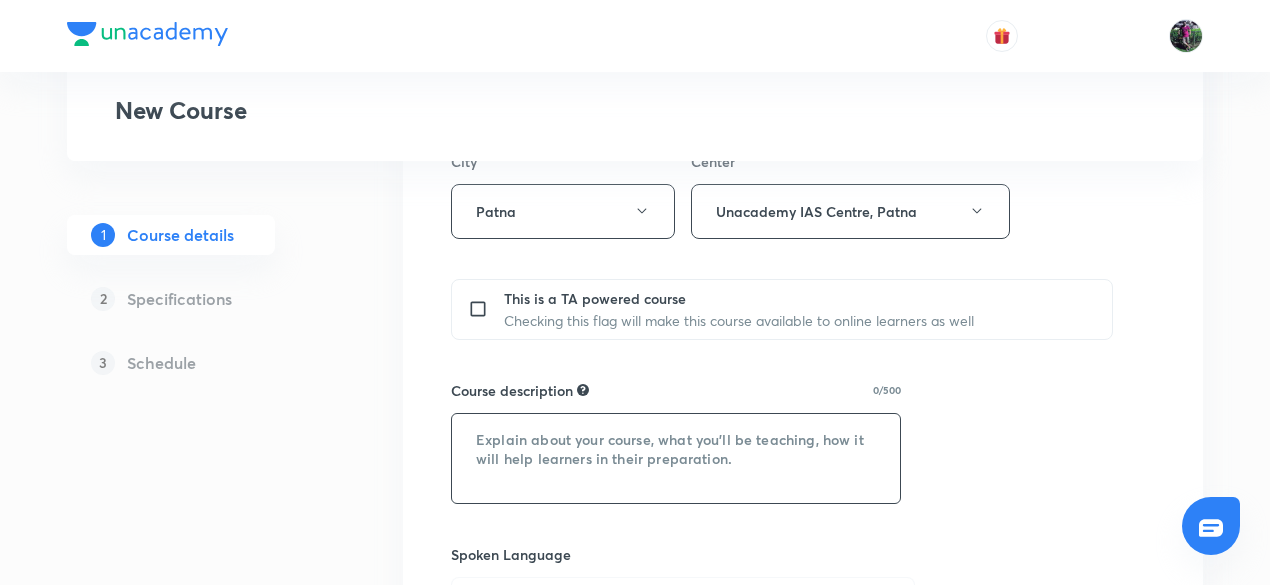 type on "Polity of Bihar" 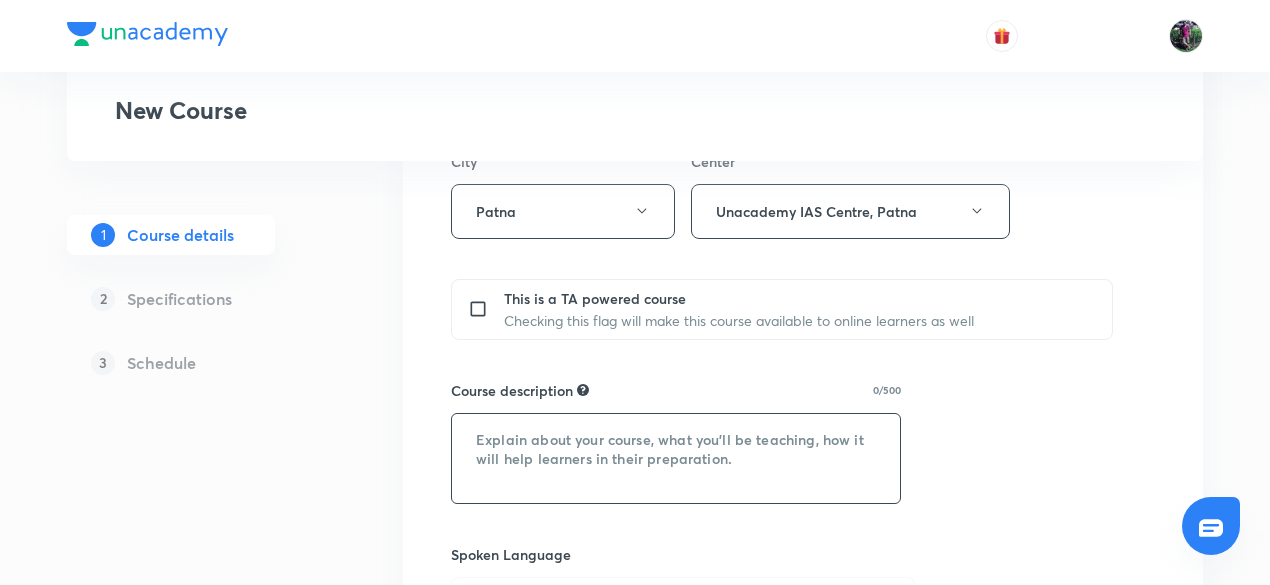 paste on "उपेंद्र प्रसाद सर द्वारा लिखित यह पाठ्यक्रम बिहार की राजनीति को व्यापक रूप से कवर करता है और छात्रों को BPSC परीक्षा में सफलता प्राप्त करने में मदद करेगा। यह पाठ्यक्रम हिंदी माध्यम में पढ़ाया जाएगा।" 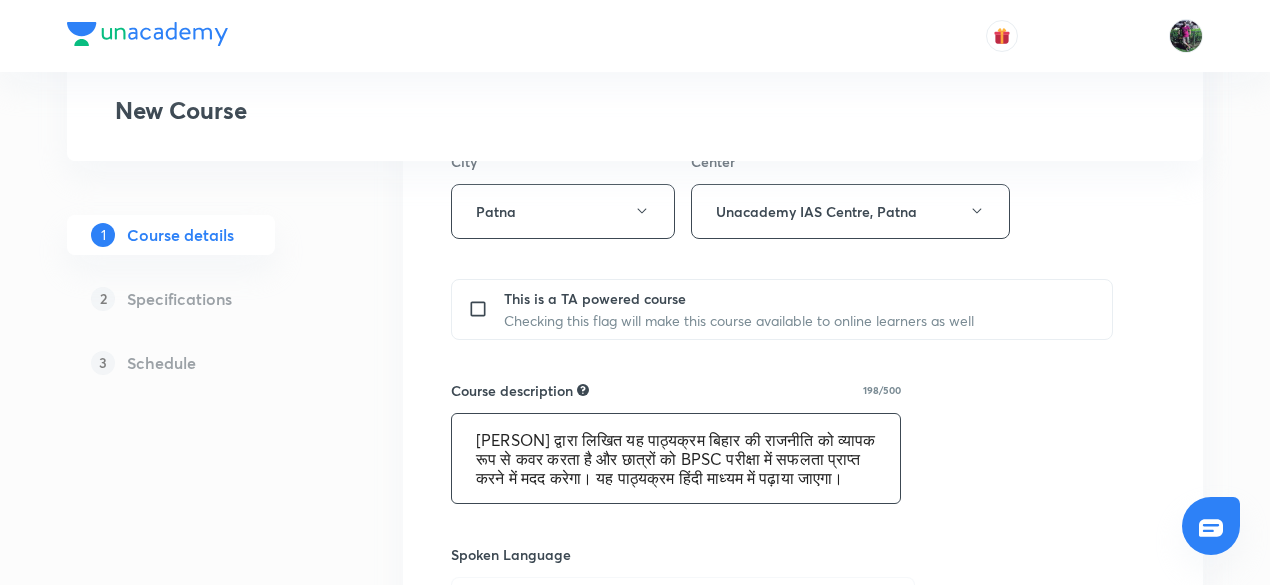scroll, scrollTop: 4, scrollLeft: 0, axis: vertical 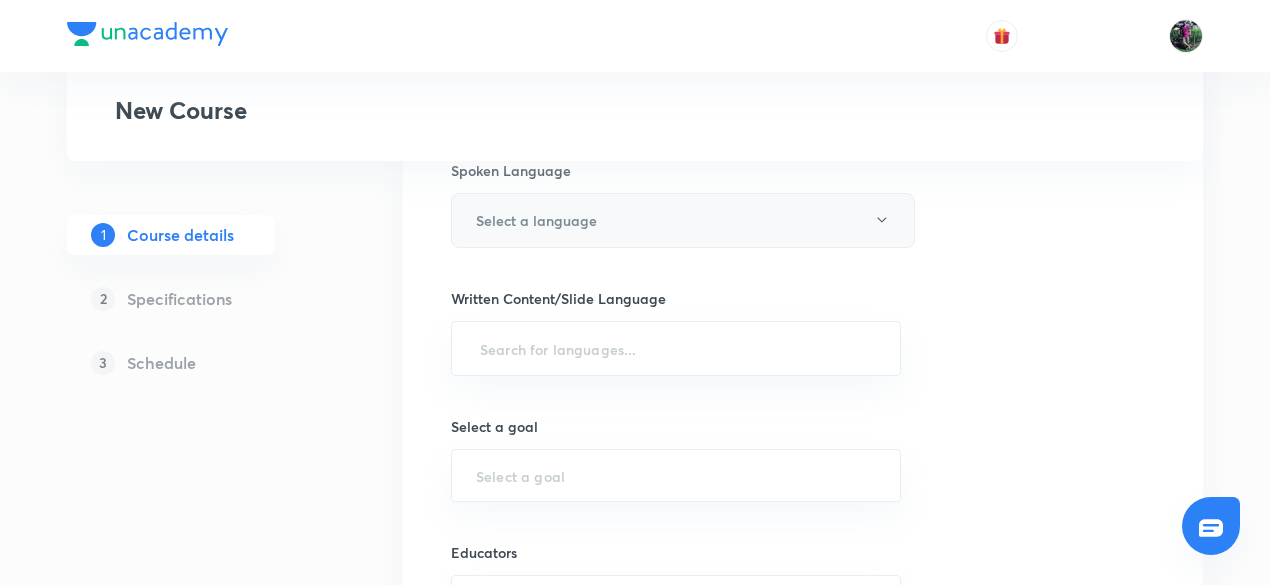 type on "उपेंद्र प्रसाद सर द्वारा लिखित यह पाठ्यक्रम बिहार की राजनीति को व्यापक रूप से कवर करता है और छात्रों को BPSC परीक्षा में सफलता प्राप्त करने में मदद करेगा। यह पाठ्यक्रम हिंदी माध्यम में पढ़ाया जाएगा।" 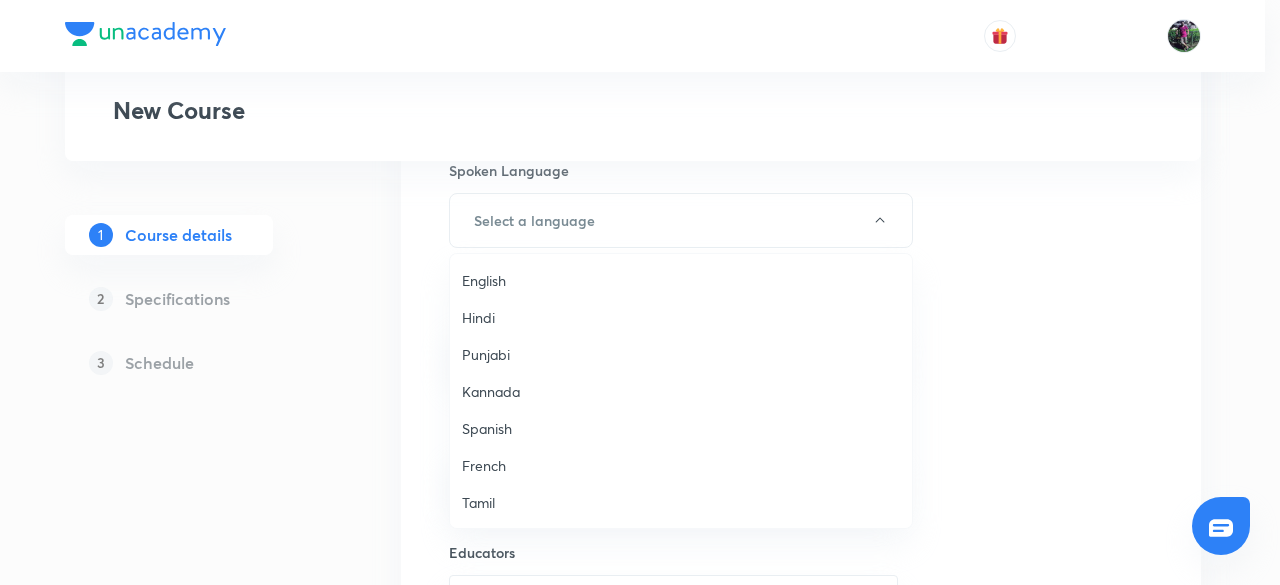 click on "Hindi" at bounding box center (681, 317) 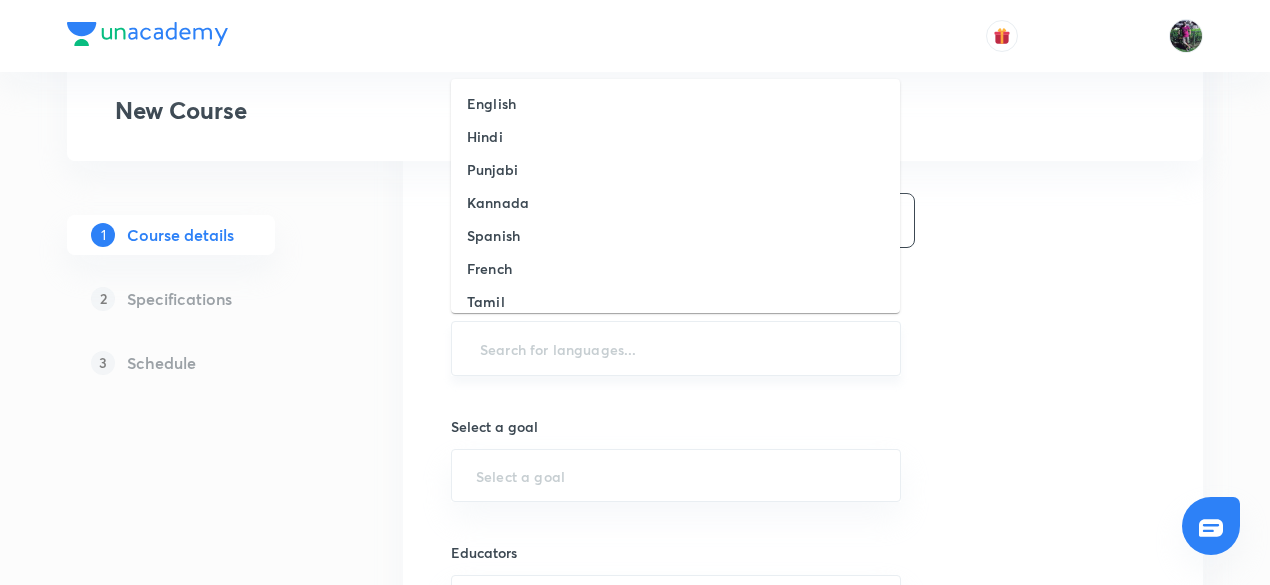 click at bounding box center [676, 348] 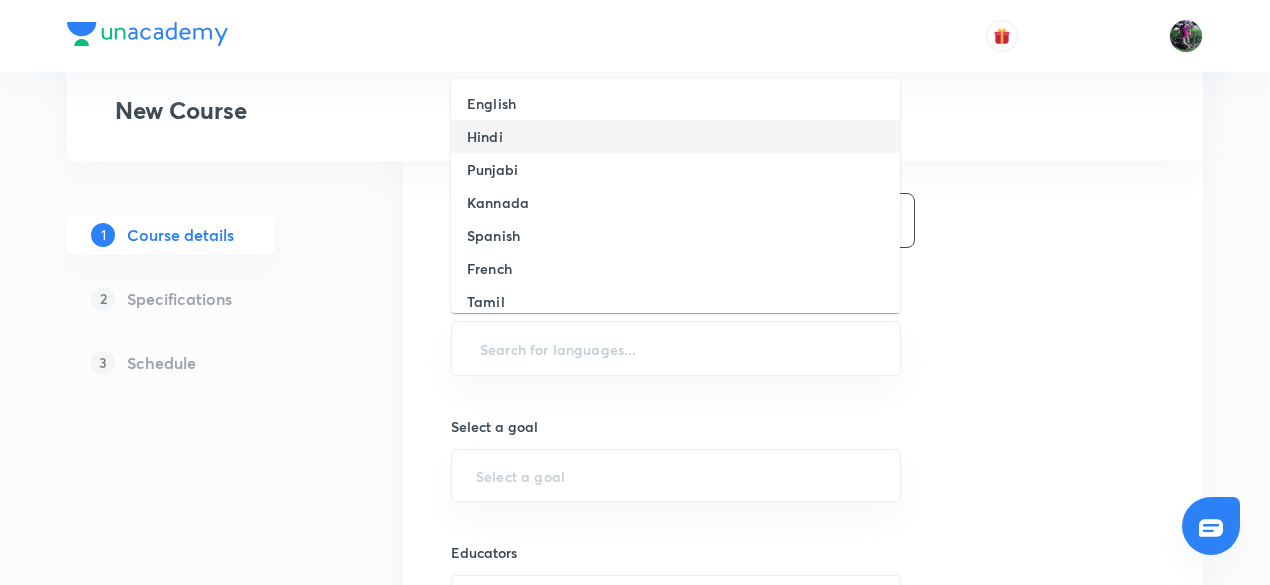 click on "Hindi" at bounding box center (485, 136) 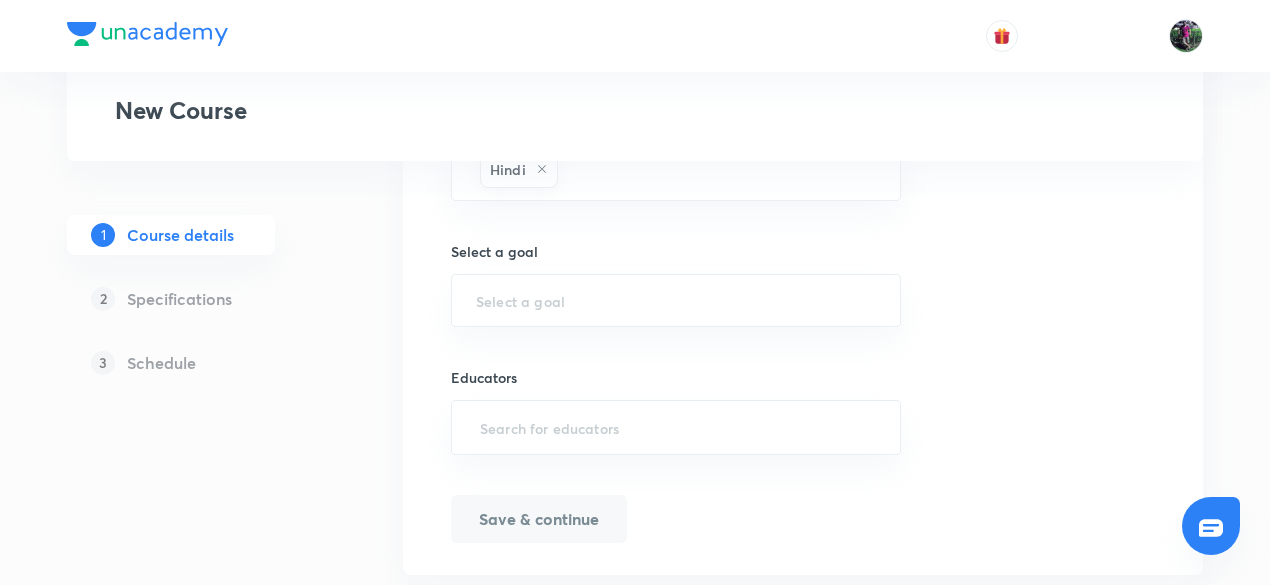 scroll, scrollTop: 1338, scrollLeft: 0, axis: vertical 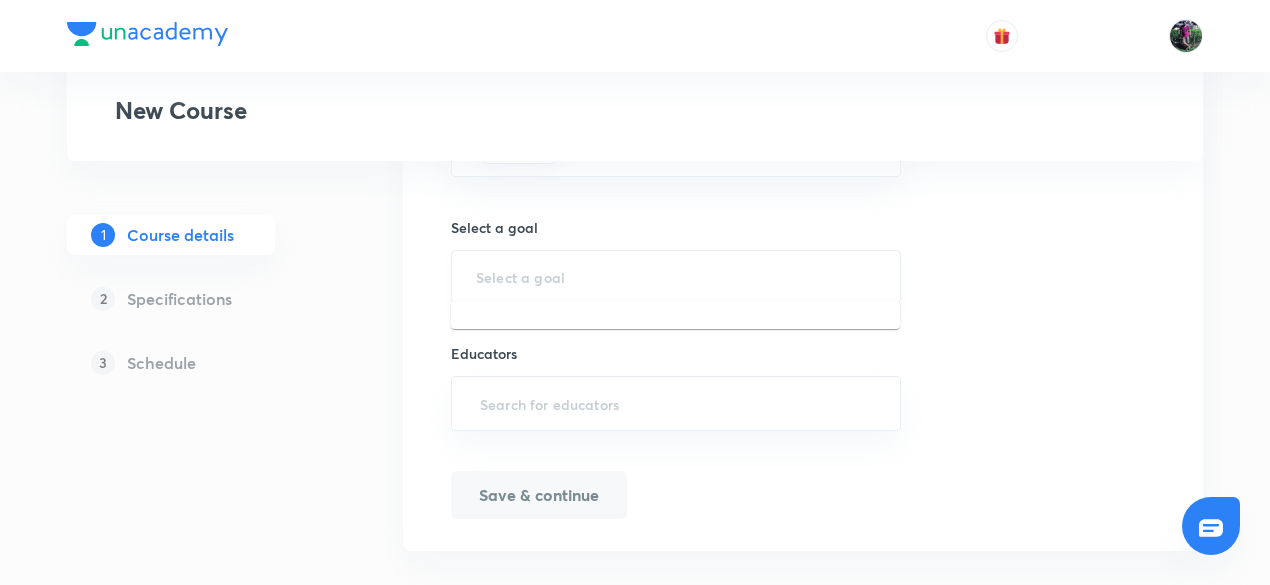 click at bounding box center [676, 276] 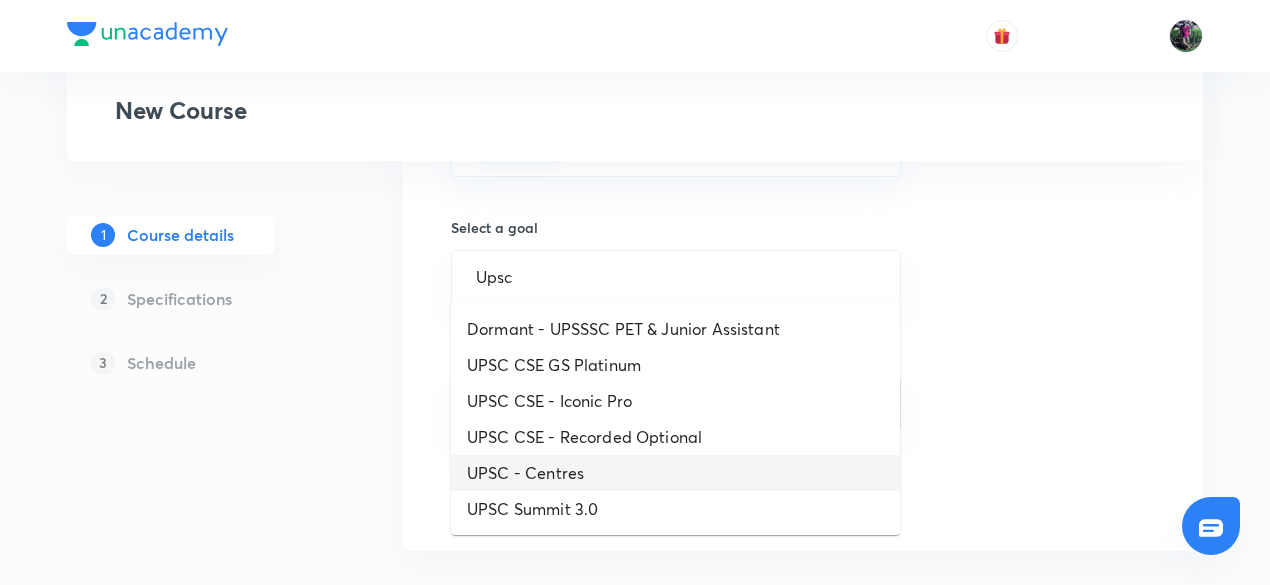 scroll, scrollTop: 214, scrollLeft: 0, axis: vertical 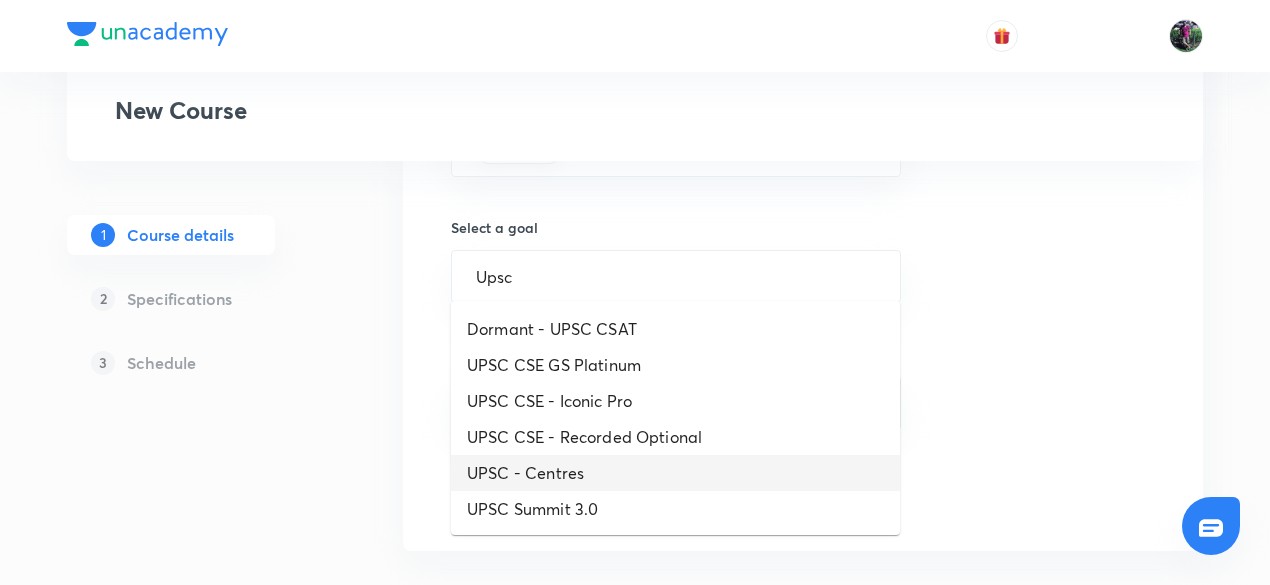 click on "UPSC - Centres" at bounding box center [675, 473] 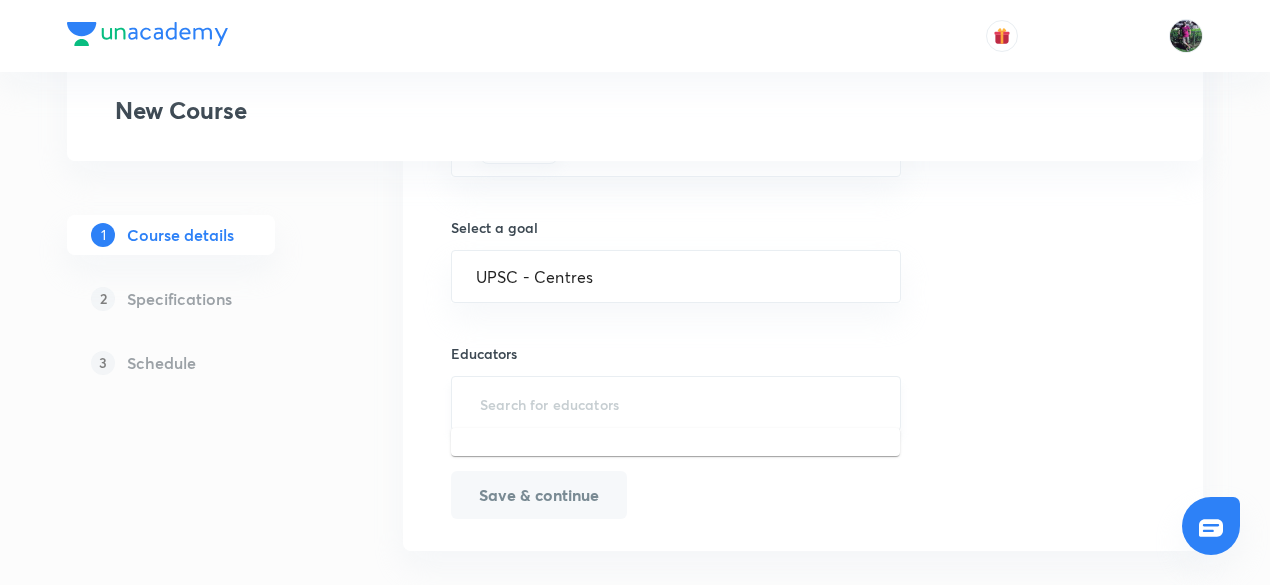 click at bounding box center (676, 403) 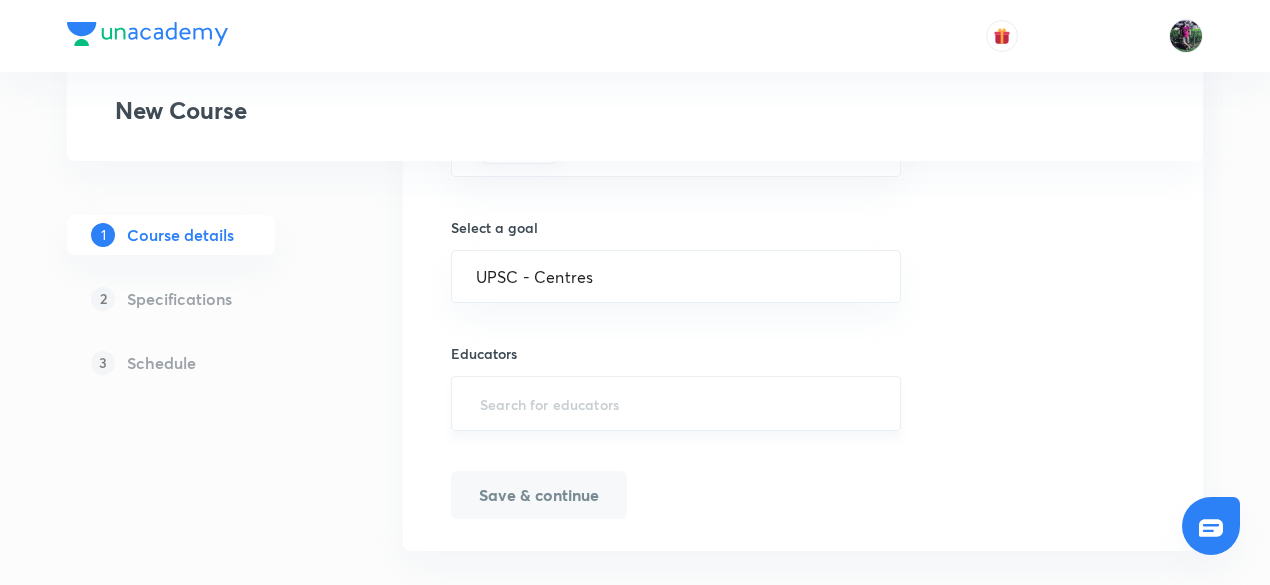 paste on "15815071" 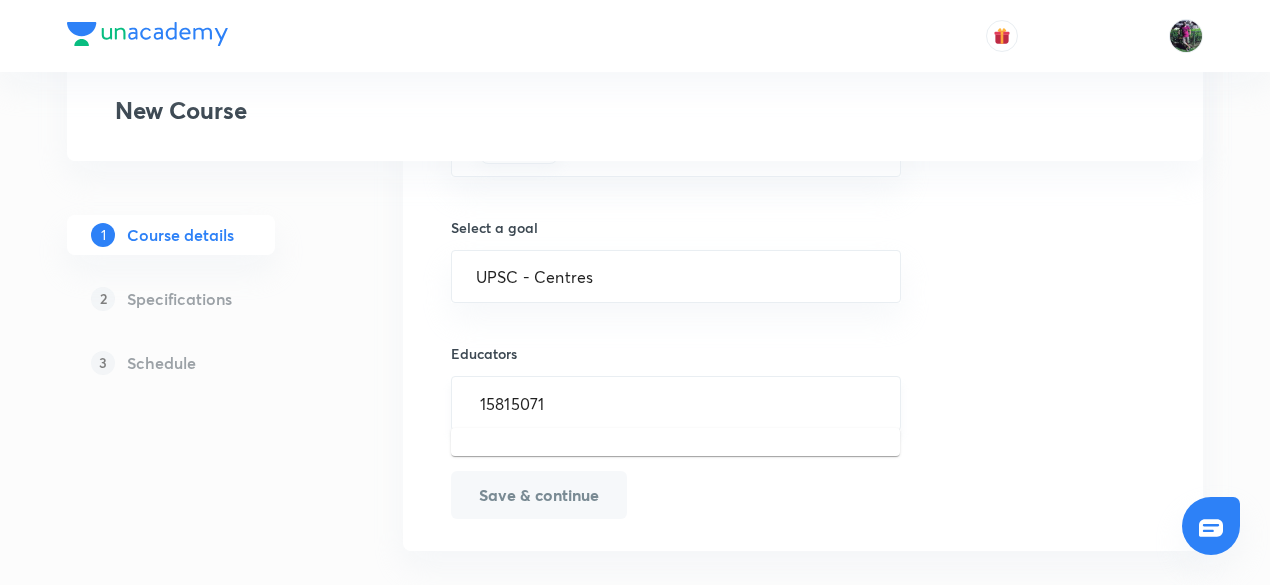 click on "15815071" at bounding box center (676, 403) 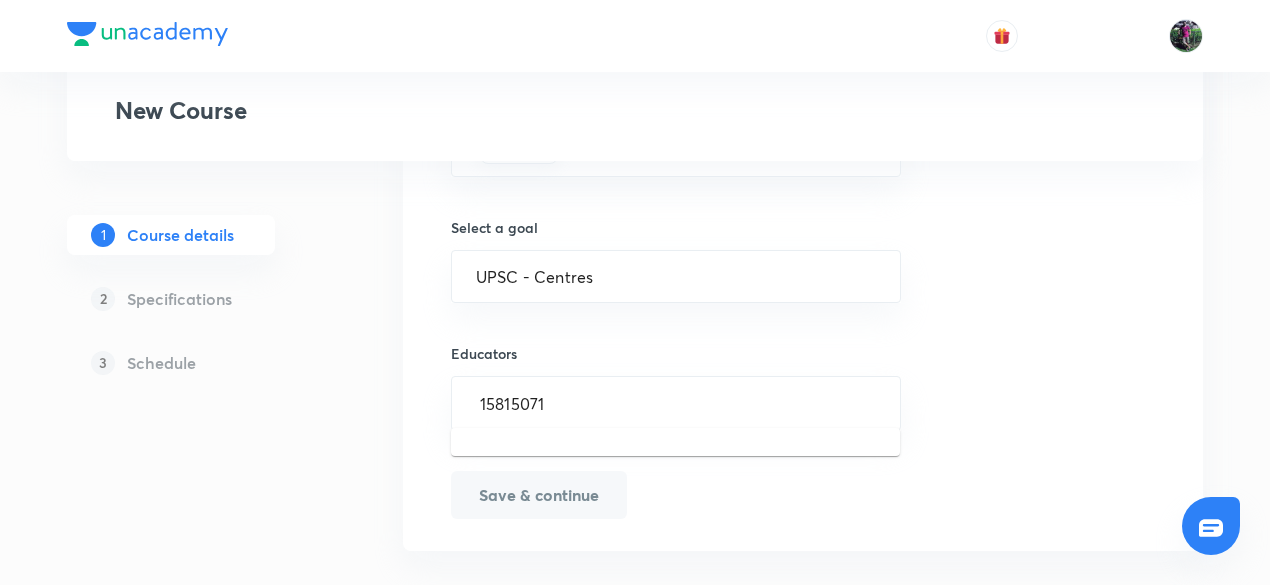 type on "15815071" 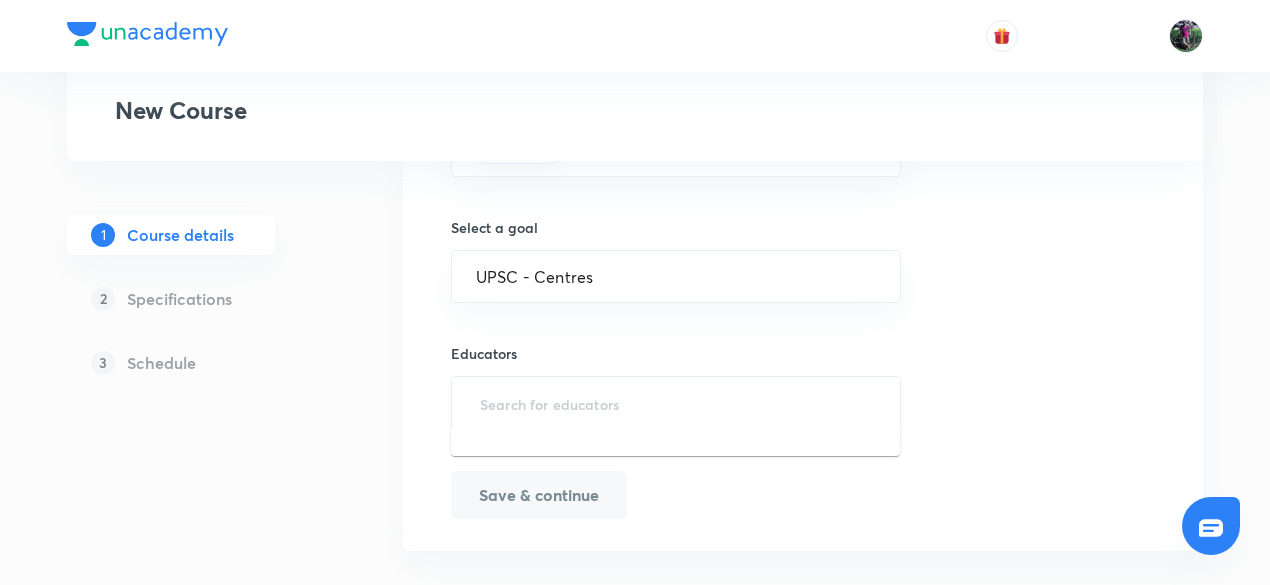 click at bounding box center [676, 403] 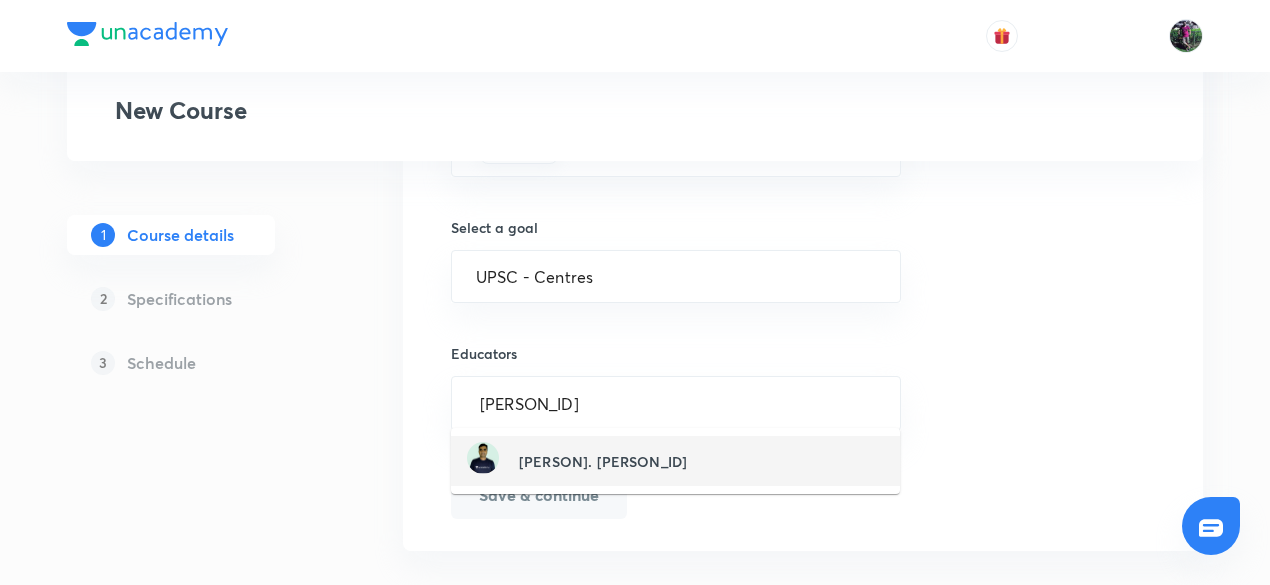 click on "Upendra Prasad(Upendraprasad-7399)" at bounding box center (603, 461) 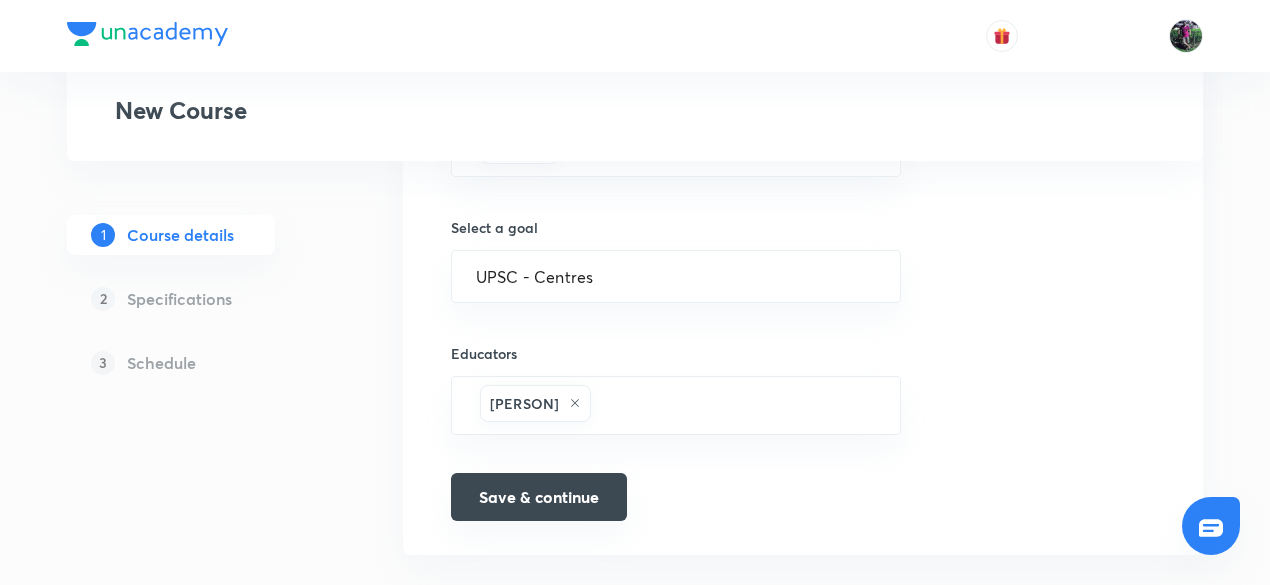 click on "Save & continue" at bounding box center [539, 497] 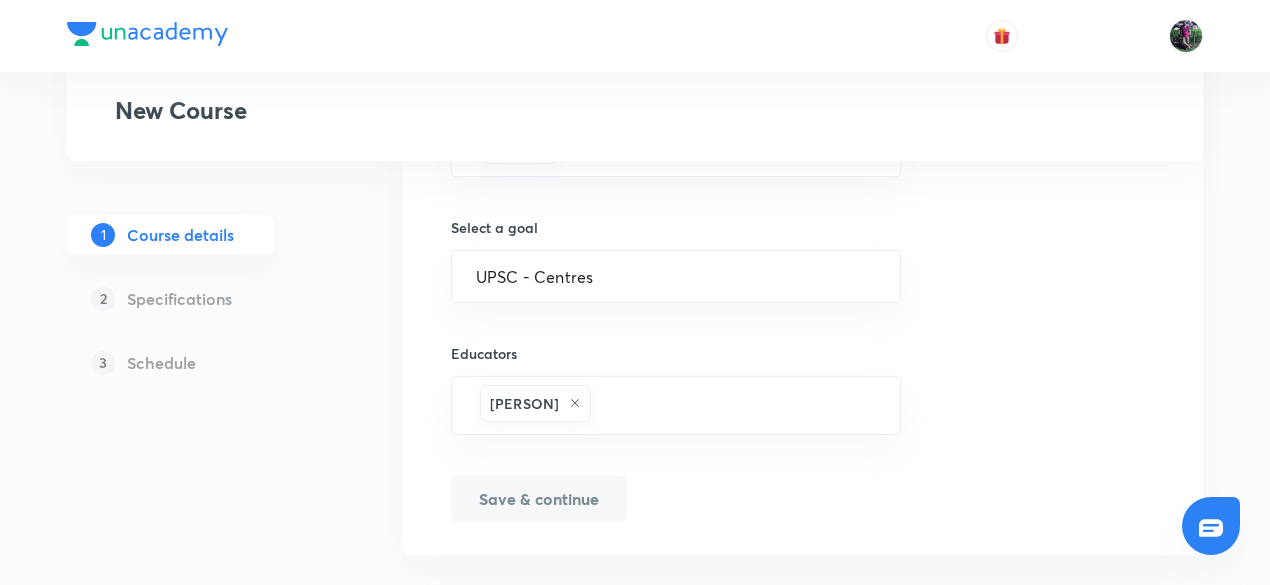 scroll, scrollTop: 1363, scrollLeft: 0, axis: vertical 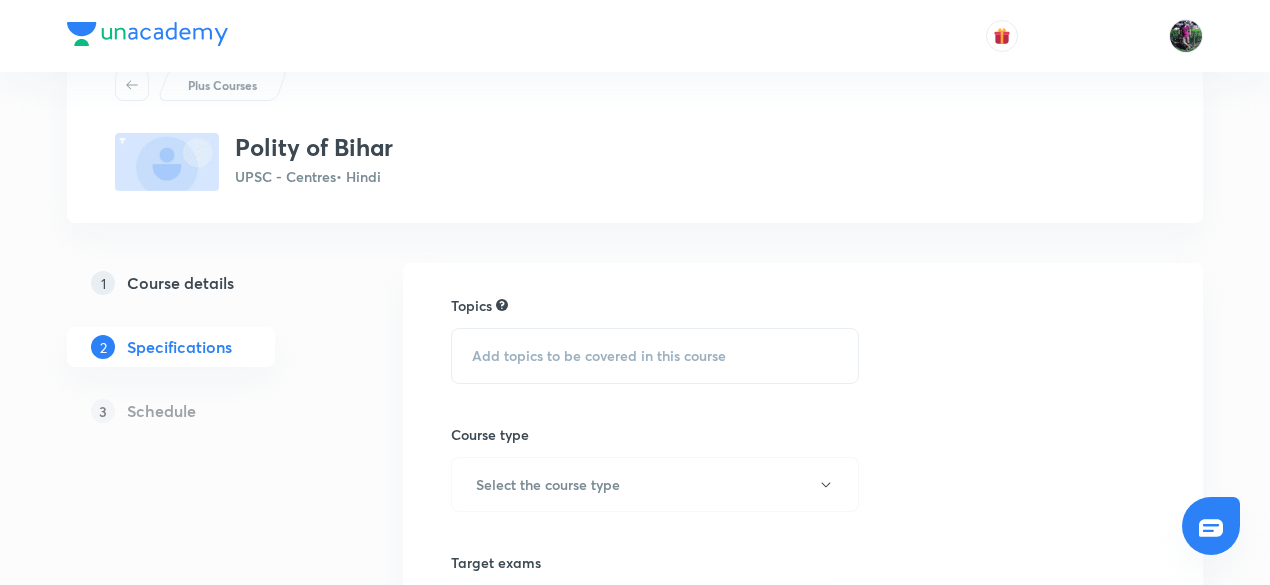 click on "Add topics to be covered in this course" at bounding box center (599, 356) 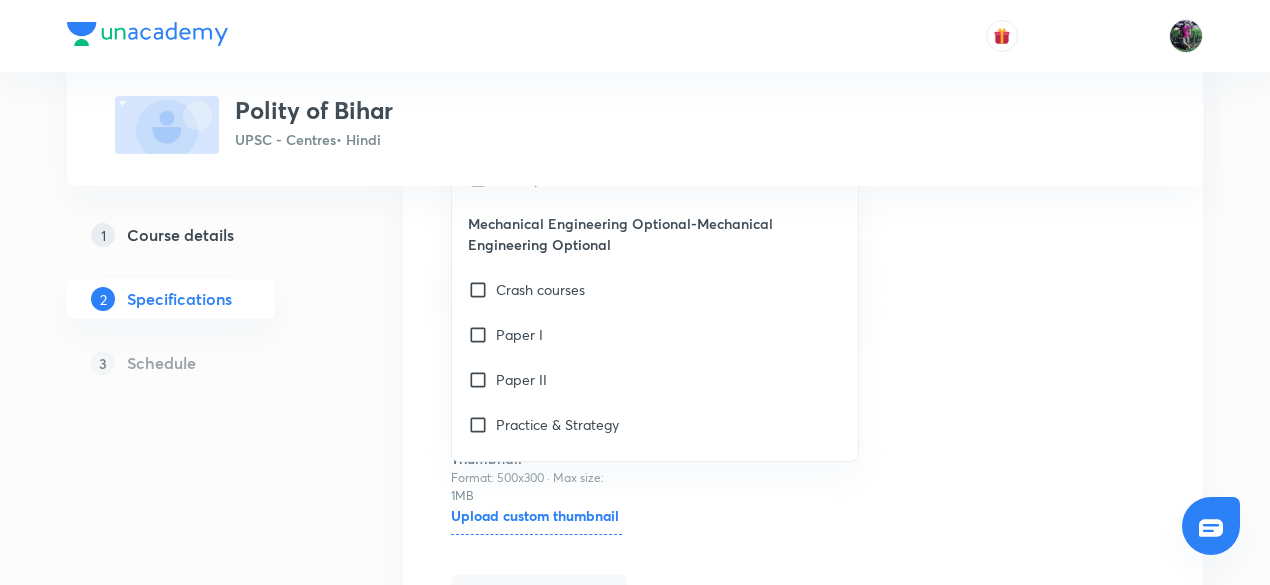scroll, scrollTop: 402, scrollLeft: 0, axis: vertical 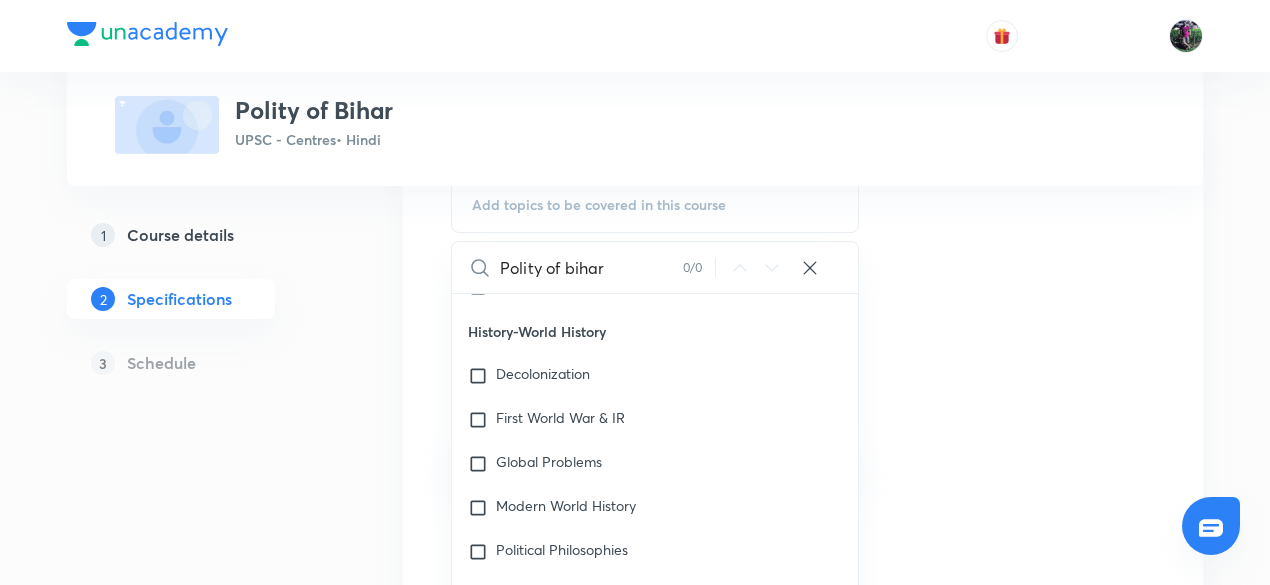 type on "Polity of bihar" 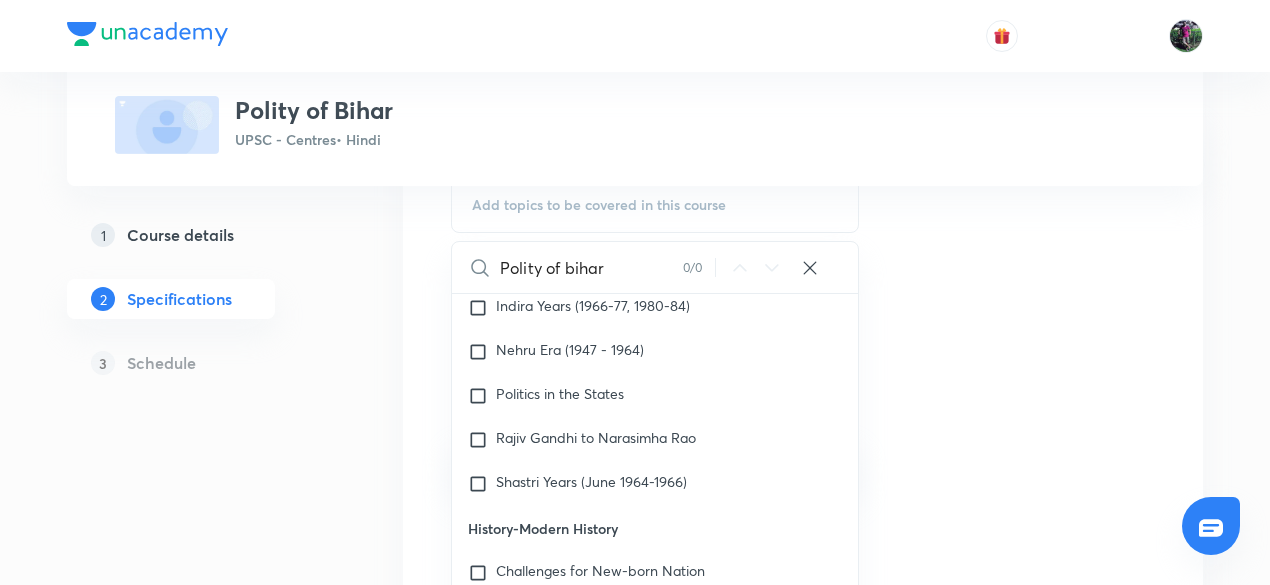 scroll, scrollTop: 5014, scrollLeft: 0, axis: vertical 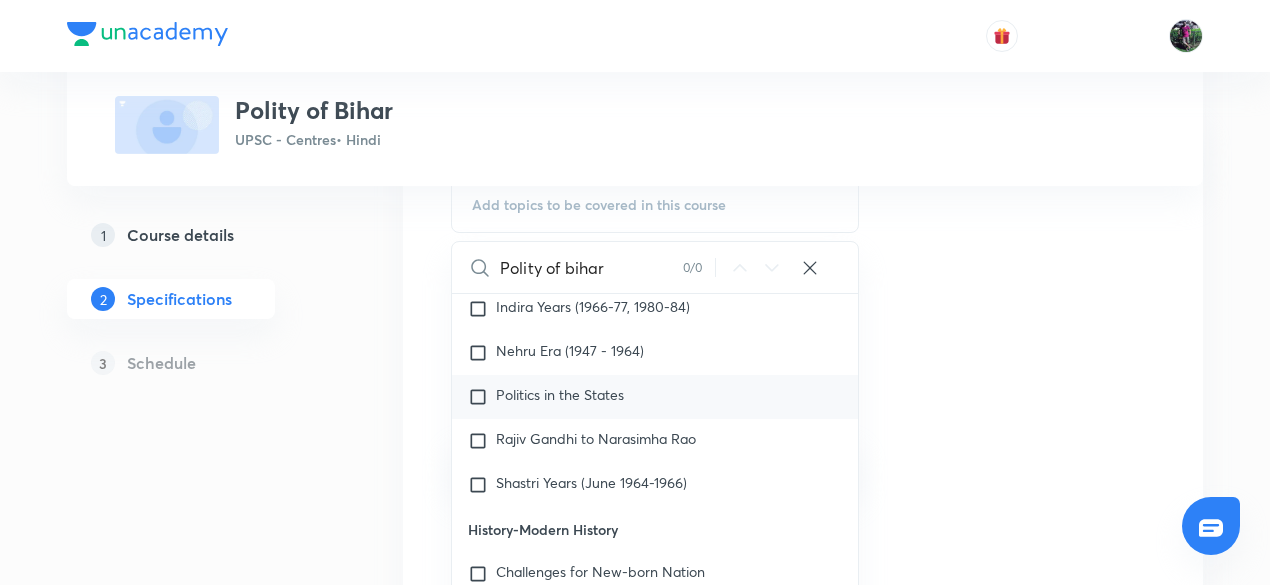 click on "Politics in the States" at bounding box center (560, 394) 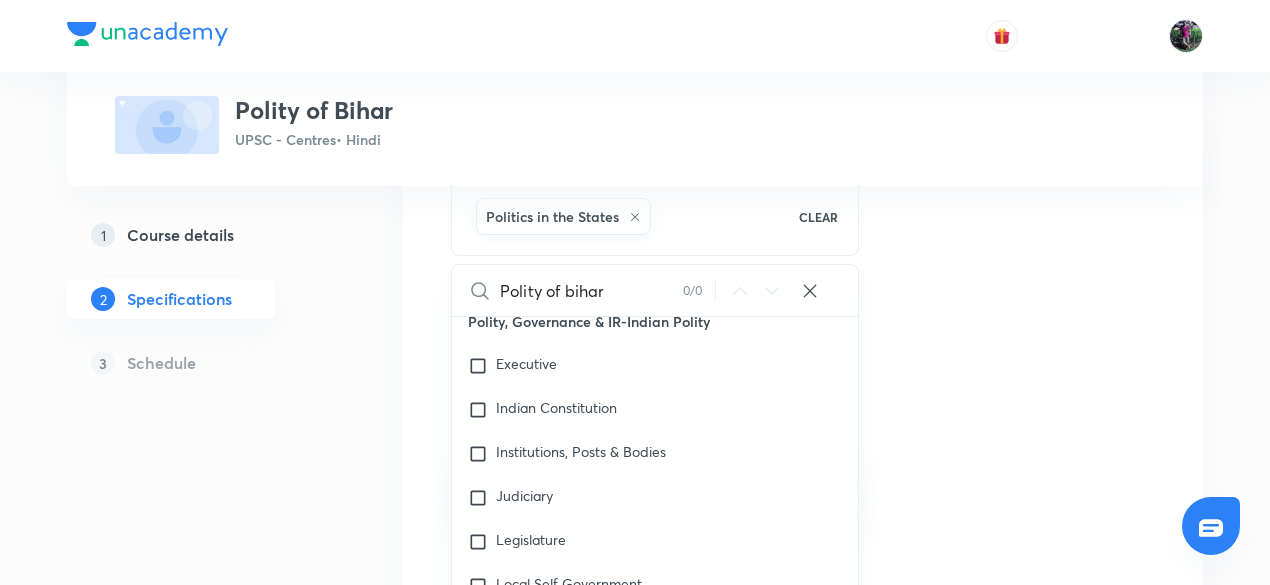 scroll, scrollTop: 18958, scrollLeft: 0, axis: vertical 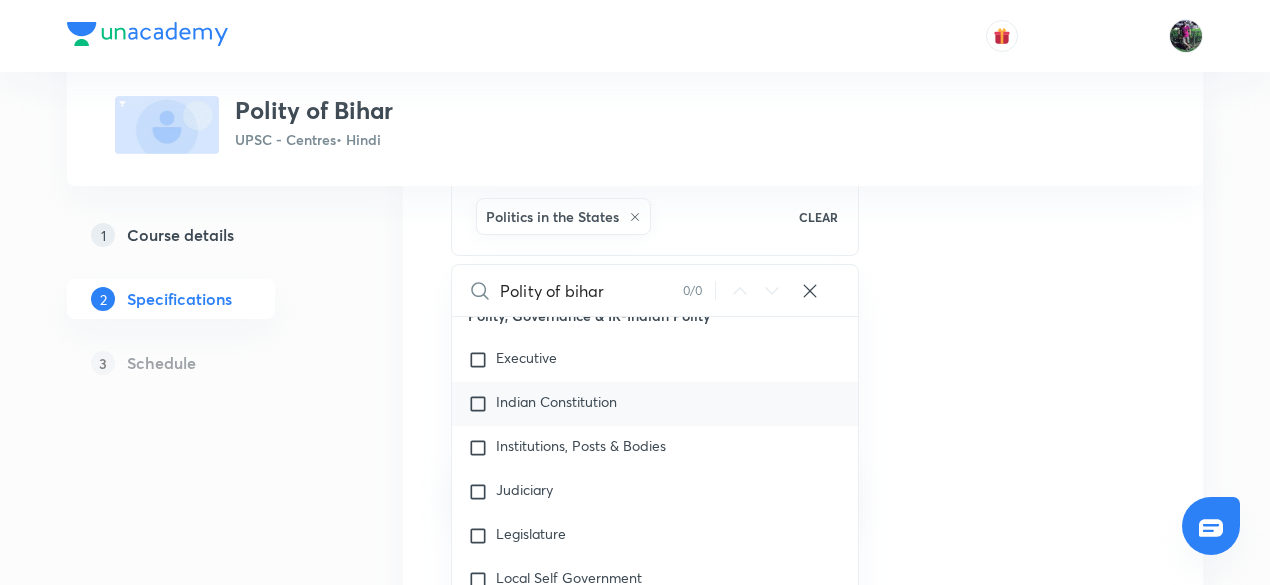 click at bounding box center (482, 404) 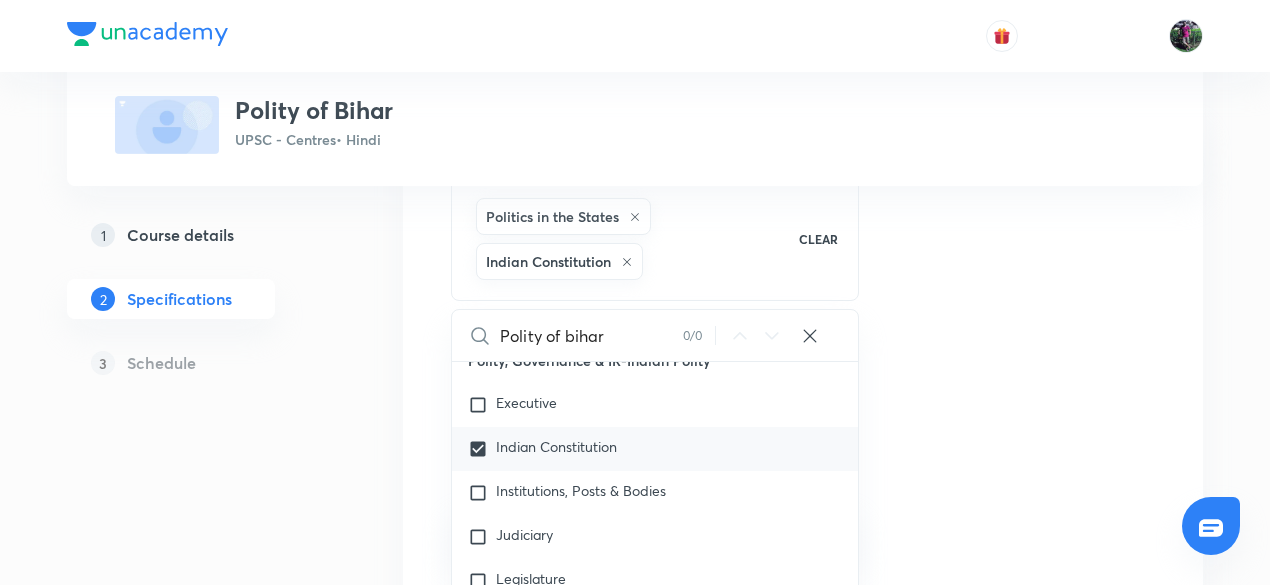 click at bounding box center (482, 405) 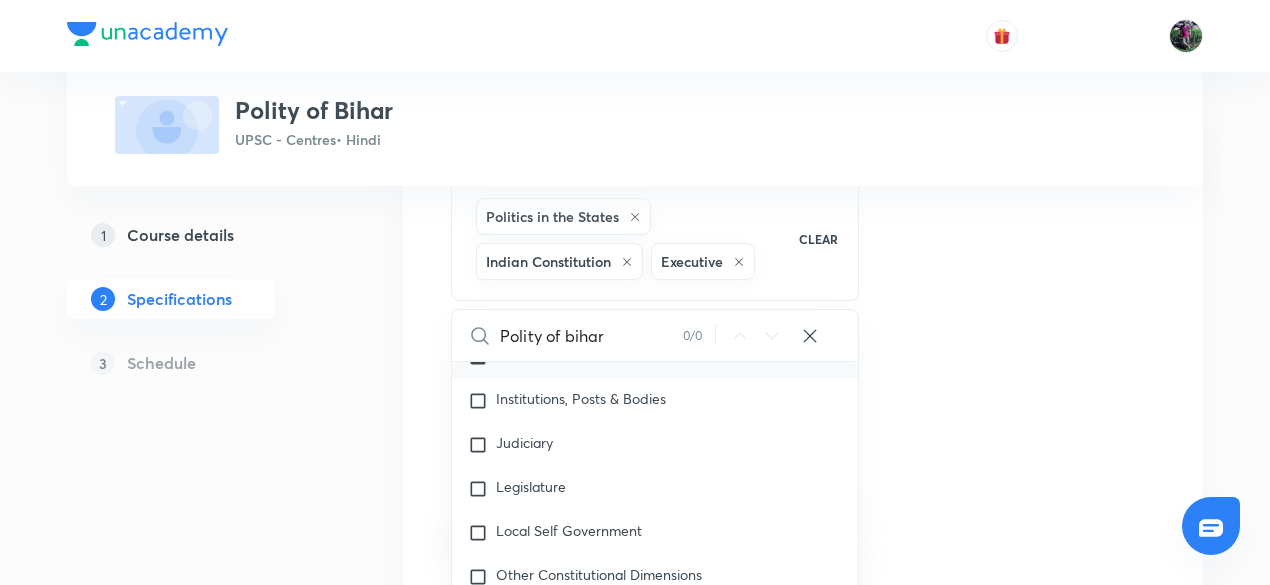 scroll, scrollTop: 19074, scrollLeft: 0, axis: vertical 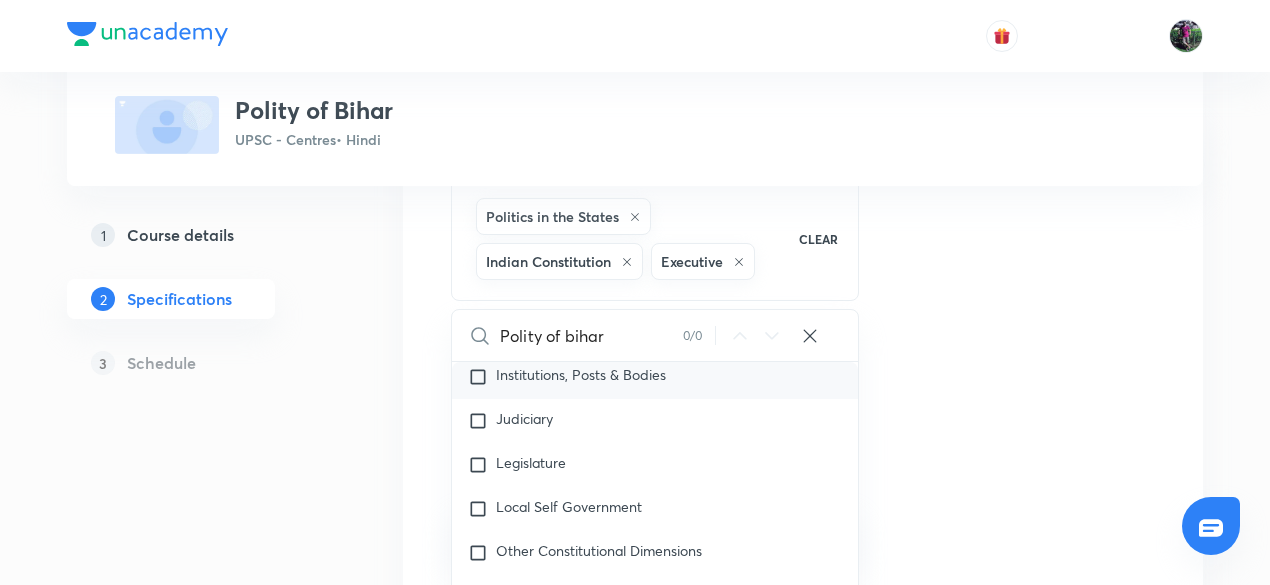 click at bounding box center [482, 377] 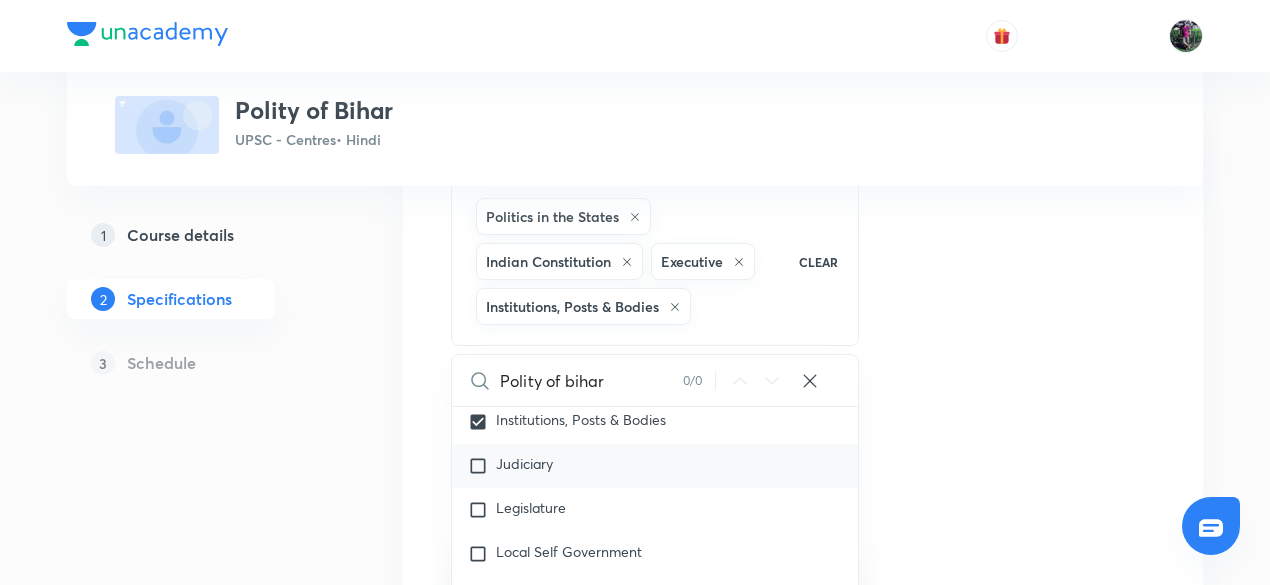 click at bounding box center (482, 466) 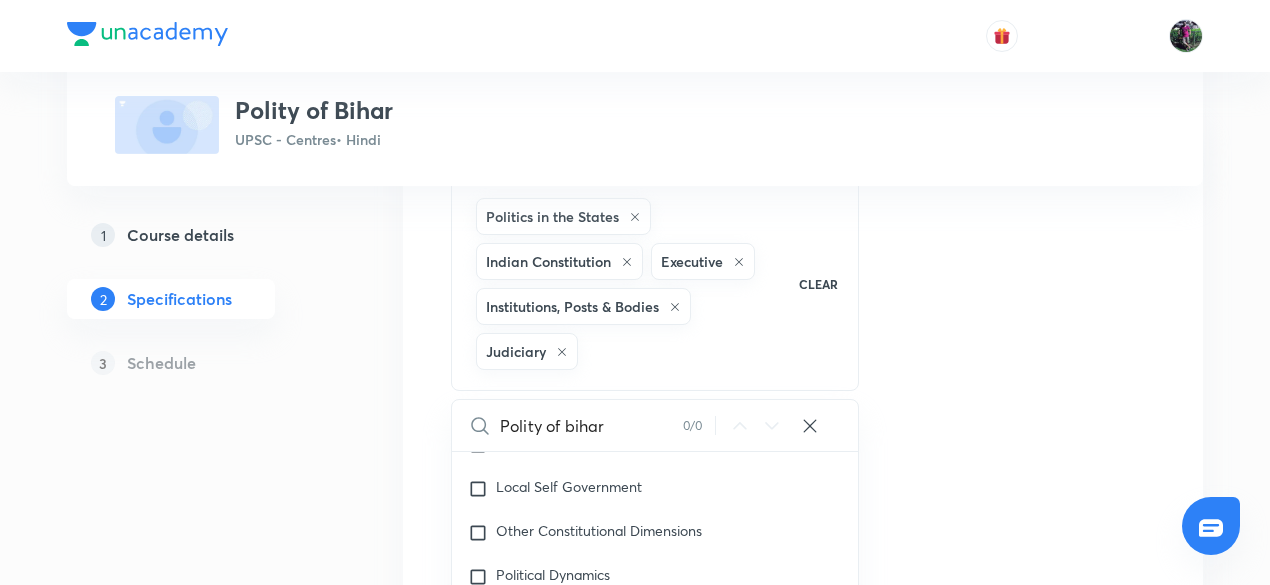 scroll, scrollTop: 19185, scrollLeft: 0, axis: vertical 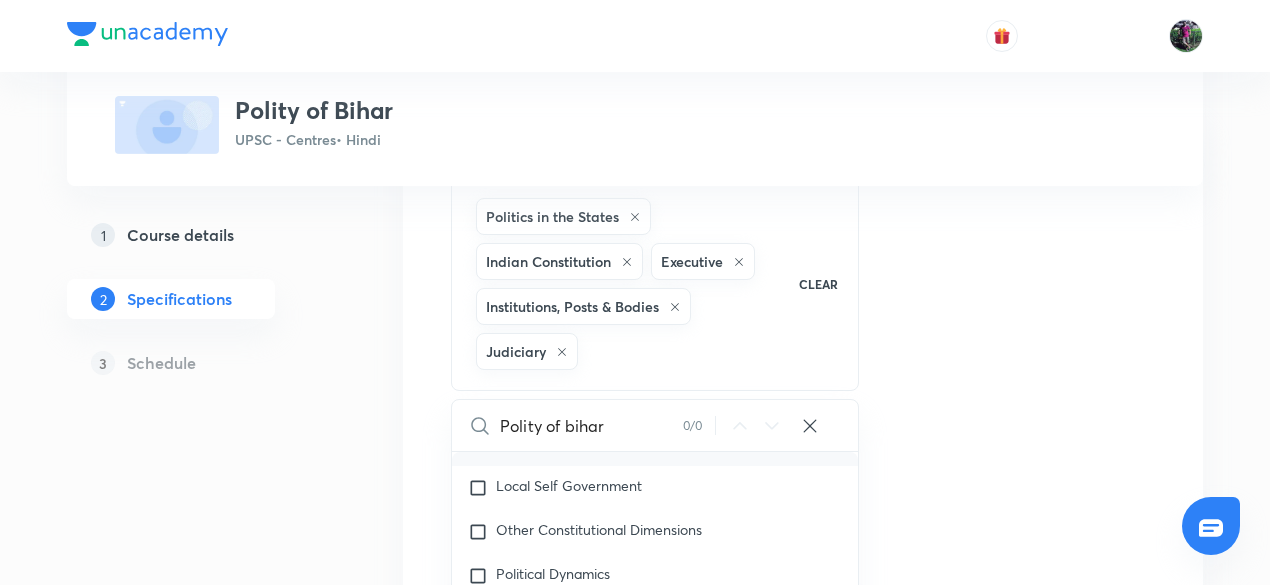 click at bounding box center [482, 444] 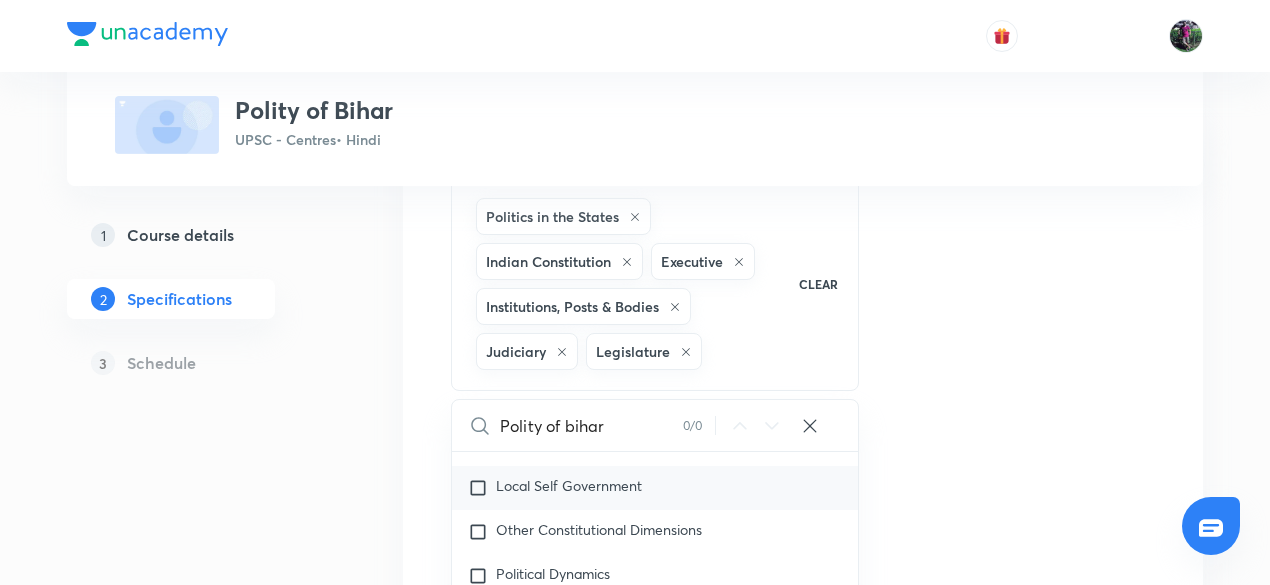 click at bounding box center [482, 488] 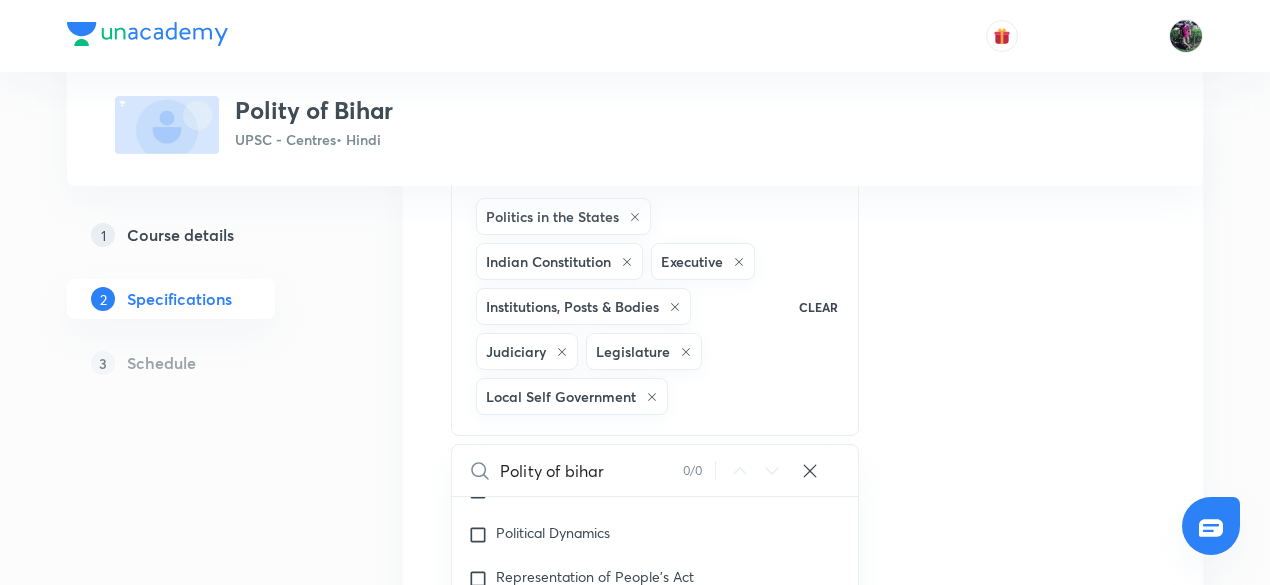 scroll, scrollTop: 19286, scrollLeft: 0, axis: vertical 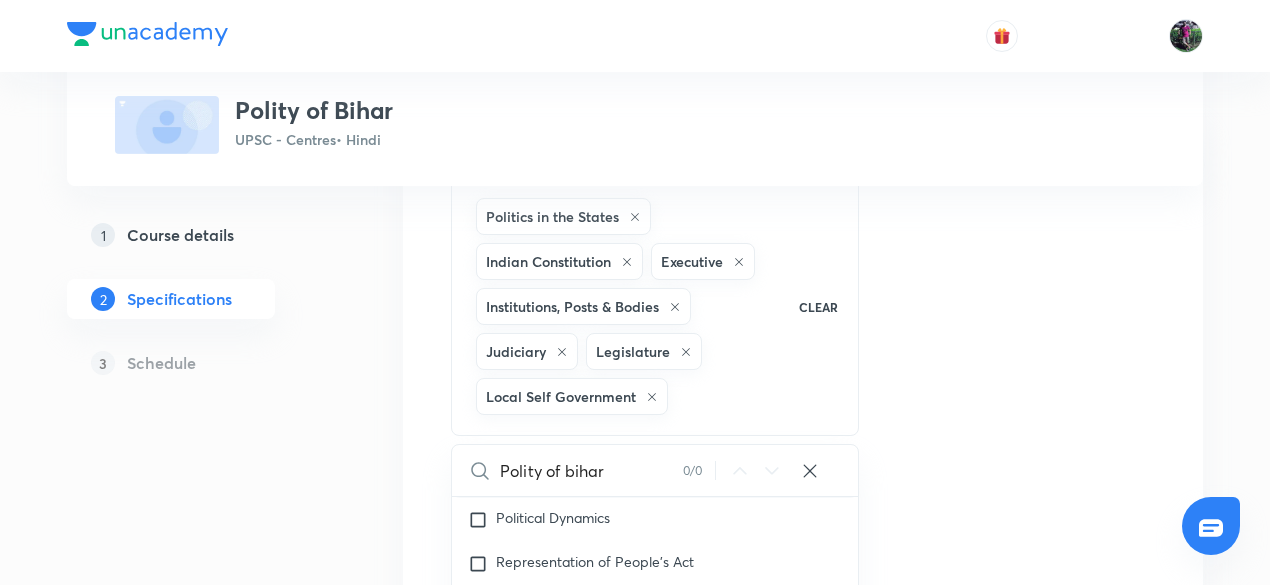 click at bounding box center (482, 476) 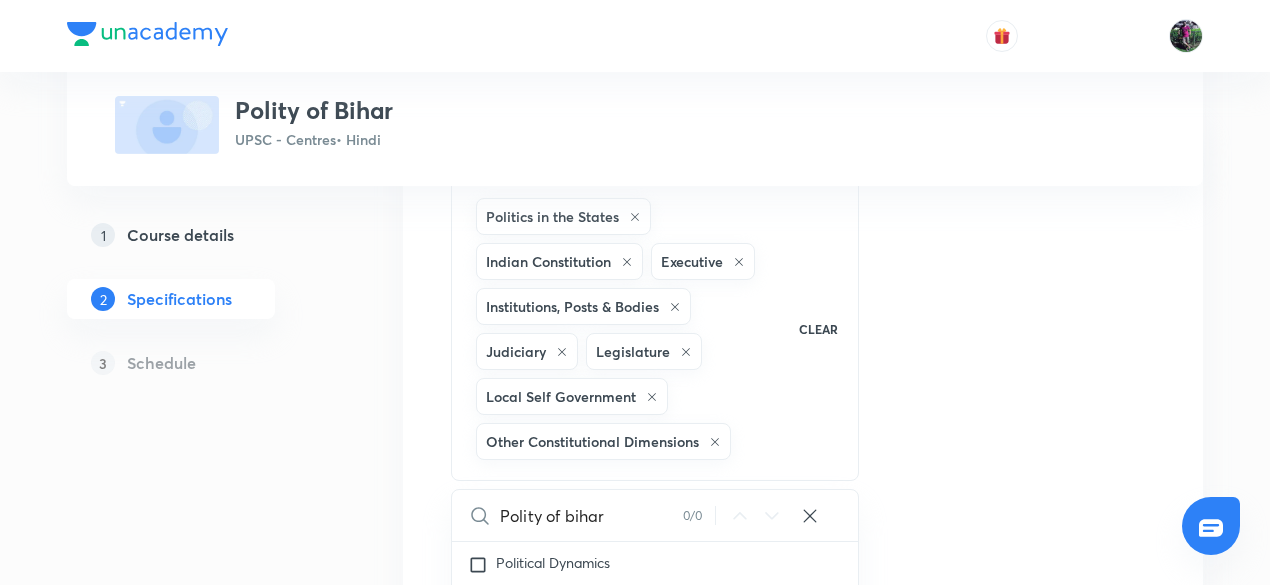 click on "Topics Politics in the States Indian Constitution Executive Institutions, Posts & Bodies Judiciary Legislature Local Self Government Other Constitutional Dimensions CLEAR Polity of bihar 0 / 0 ​ History-UPSC CSE - GS History Mechanical Engineering Optional-Mechanical Engineering Optional Crash courses Paper I Paper II Practice & Strategy Test Series Maths Optional-Maths Paper II Complex Analysis Linear Programming Mechanics & Fluid Dynamics Modern Algebra Numerical Analysis & Computer Programming Partial Differential Equation Real Analysis Maths Optional-Maths Paper I Analytic Geometry Calculus Dynamics and Statics Linear Algebra Ordinary Differential Equation Vector Analysis Management Optional-Management Paper 1 Accounting for Managers Financial Management Government Business Interface Human Resource Management International Business Management Information System Managerial Function & Process Marketing Management Organisational Behaviour & Design Production & Operations Management Law Optional-Law Paper 2" at bounding box center [803, 599] 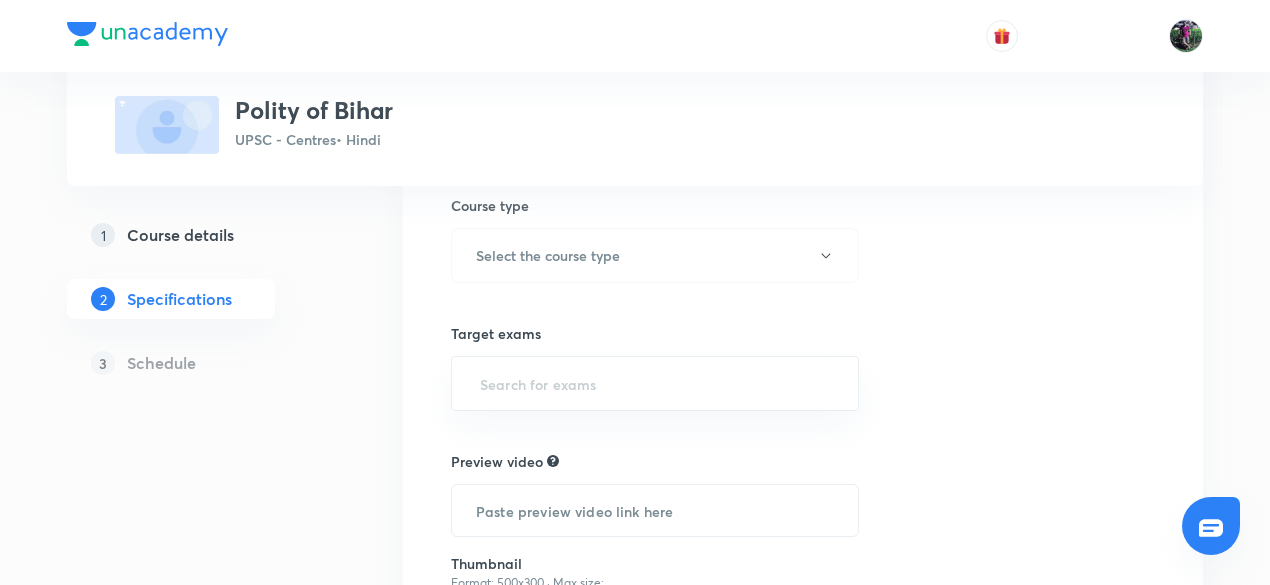 scroll, scrollTop: 558, scrollLeft: 0, axis: vertical 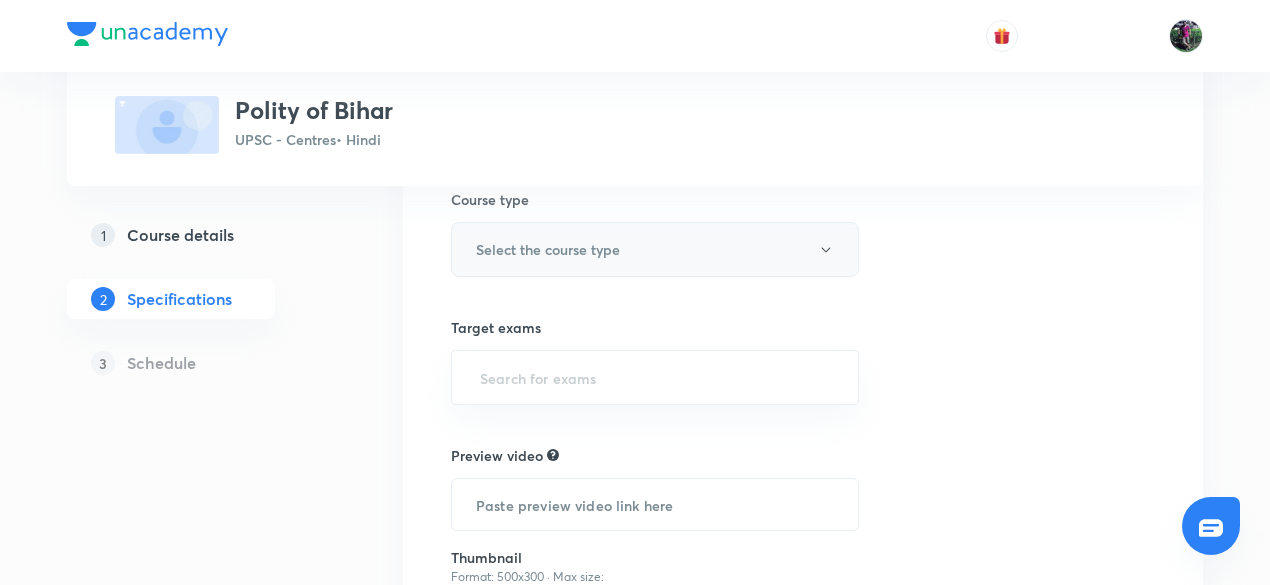 click on "Select the course type" at bounding box center (548, 249) 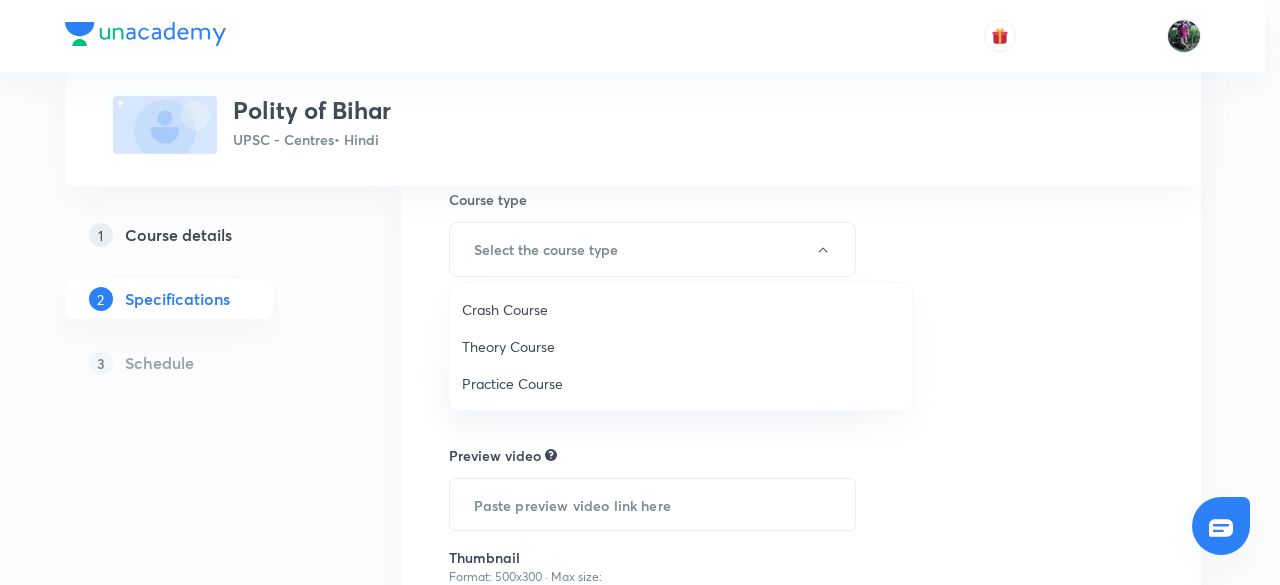 click on "Theory Course" at bounding box center [681, 346] 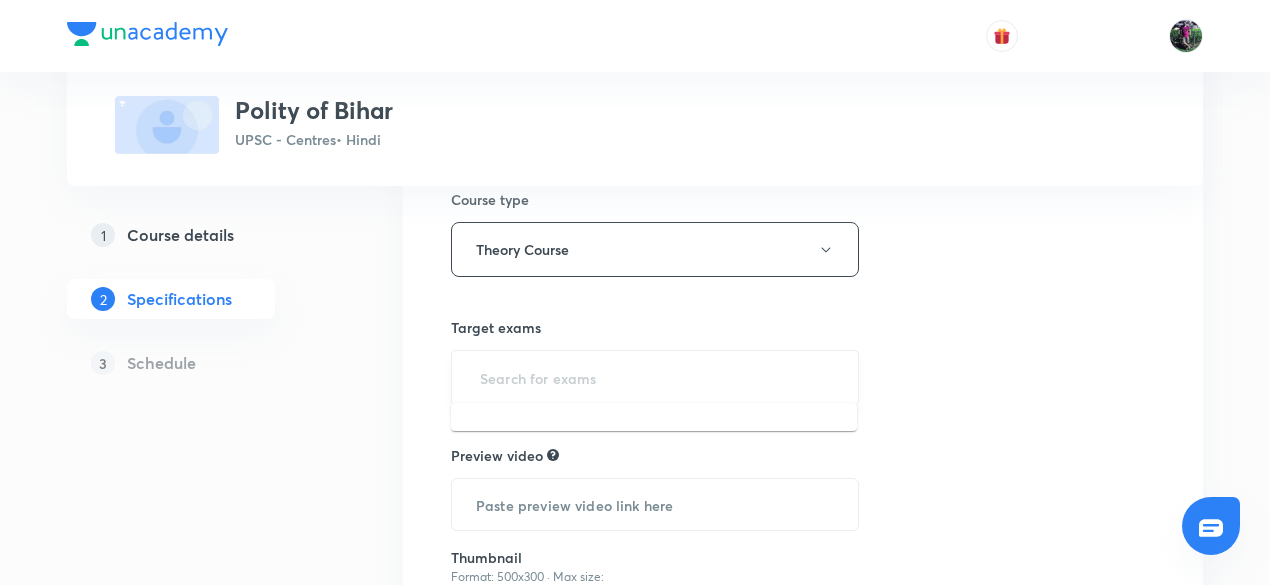 click at bounding box center [655, 377] 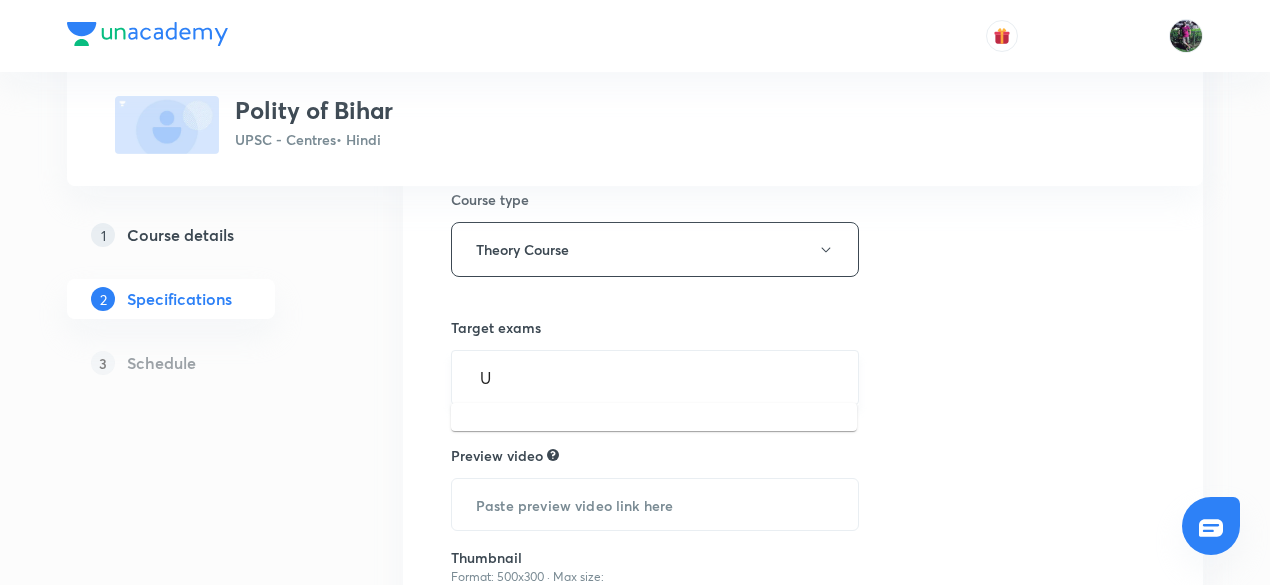 type on "UP" 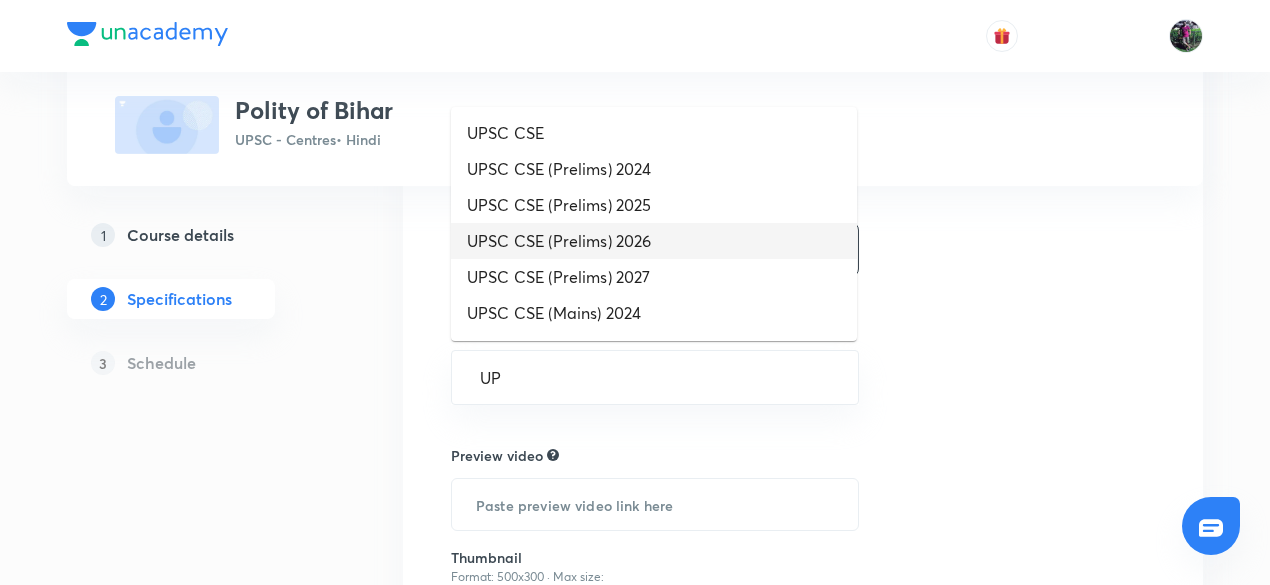 click on "UPSC CSE (Prelims) 2026" at bounding box center (654, 241) 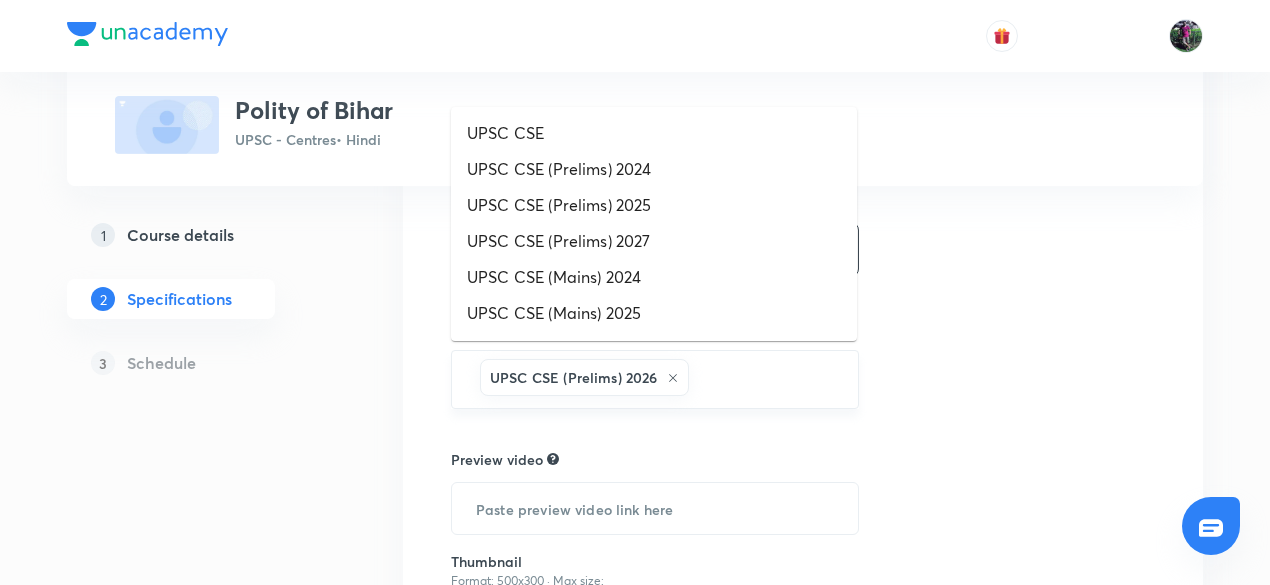click at bounding box center [763, 379] 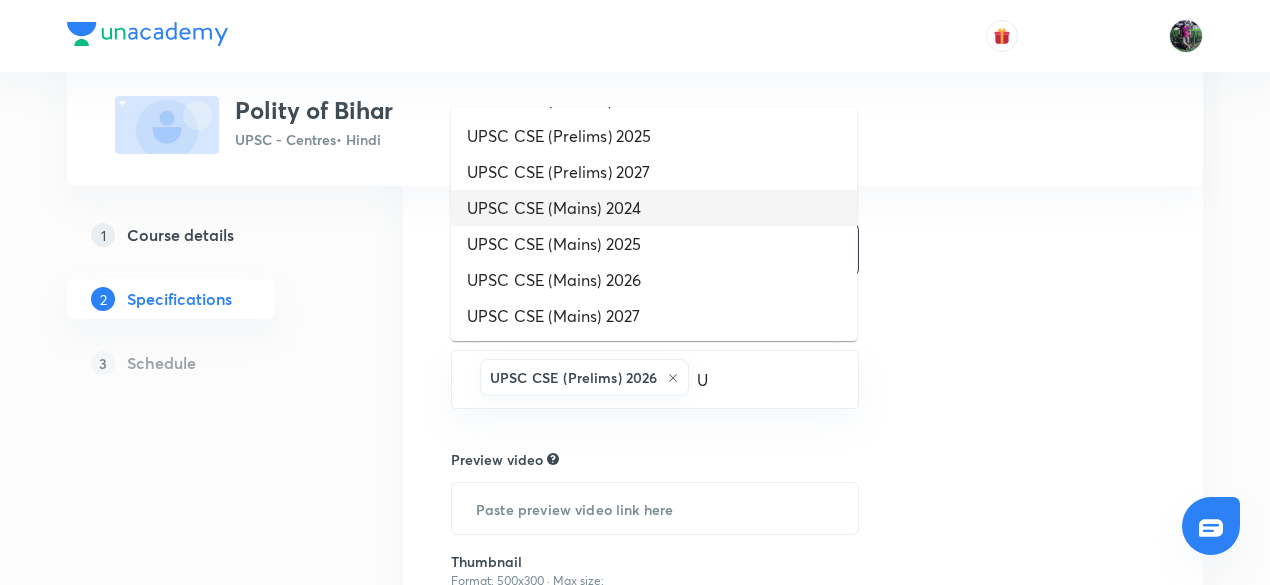 scroll, scrollTop: 70, scrollLeft: 0, axis: vertical 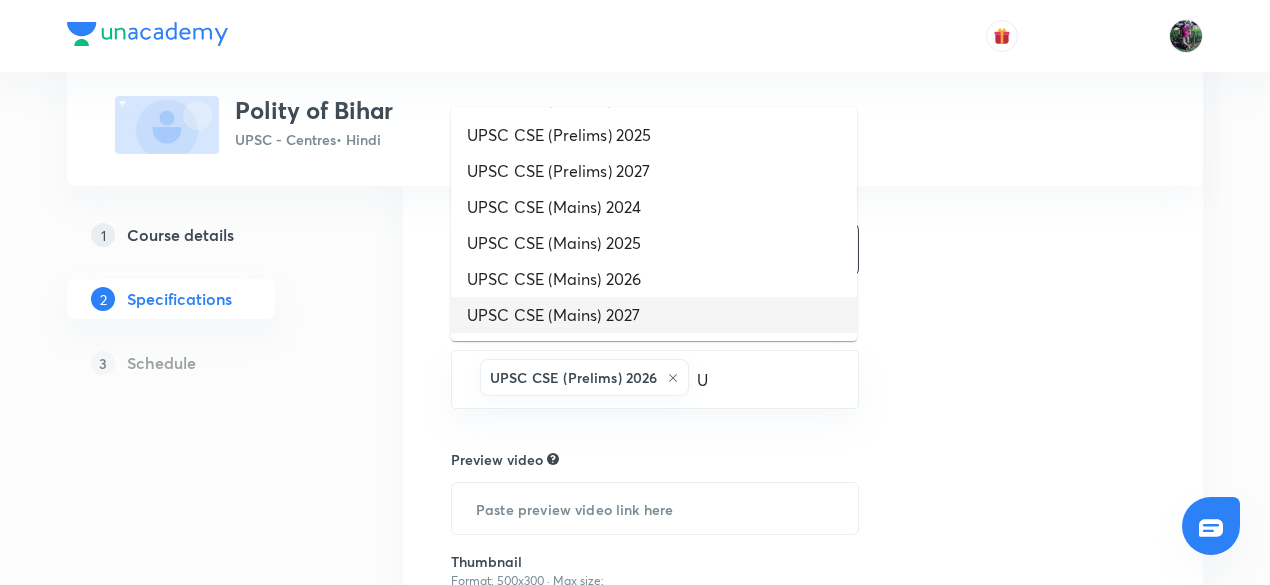 click on "UPSC CSE (Mains) 2027" at bounding box center [654, 315] 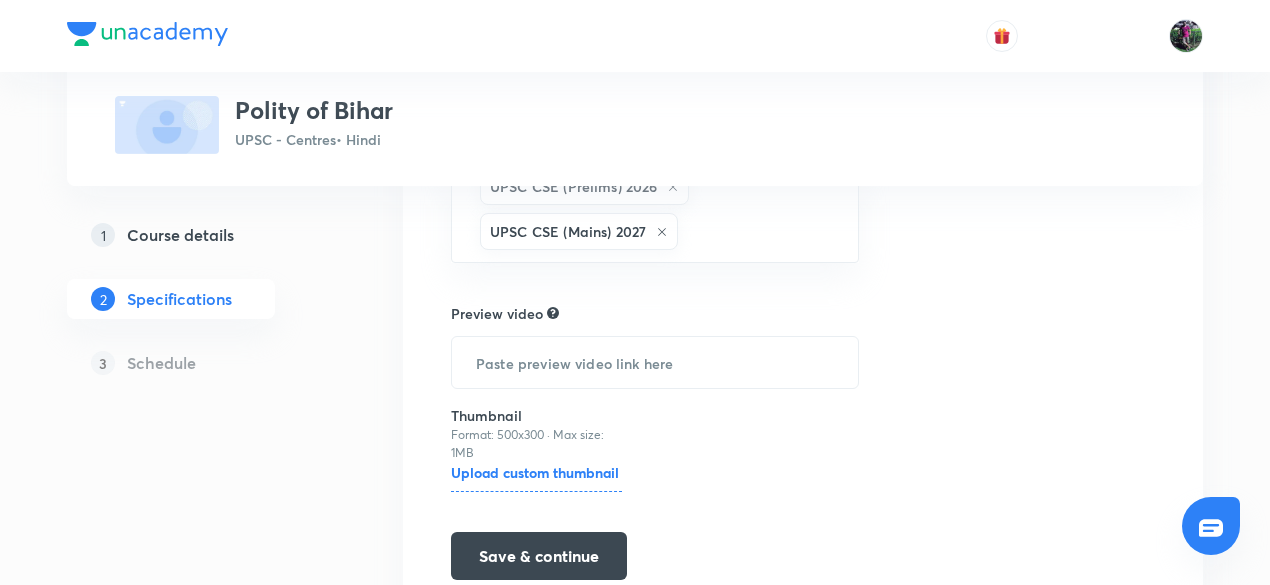 scroll, scrollTop: 779, scrollLeft: 0, axis: vertical 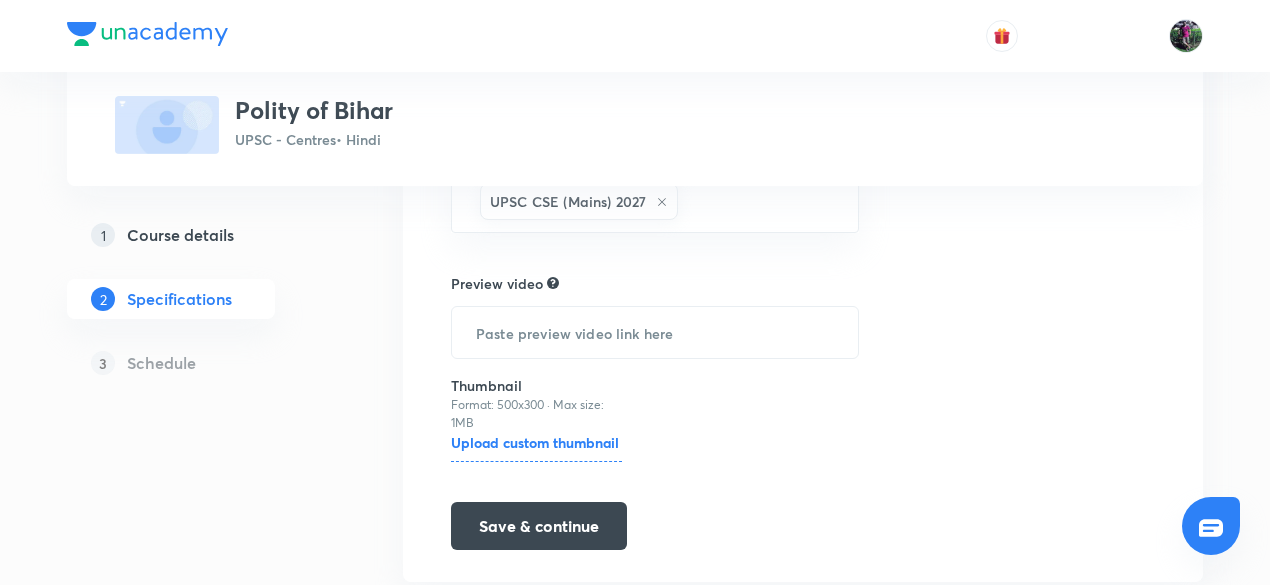 click on "Upload custom thumbnail" at bounding box center (536, 447) 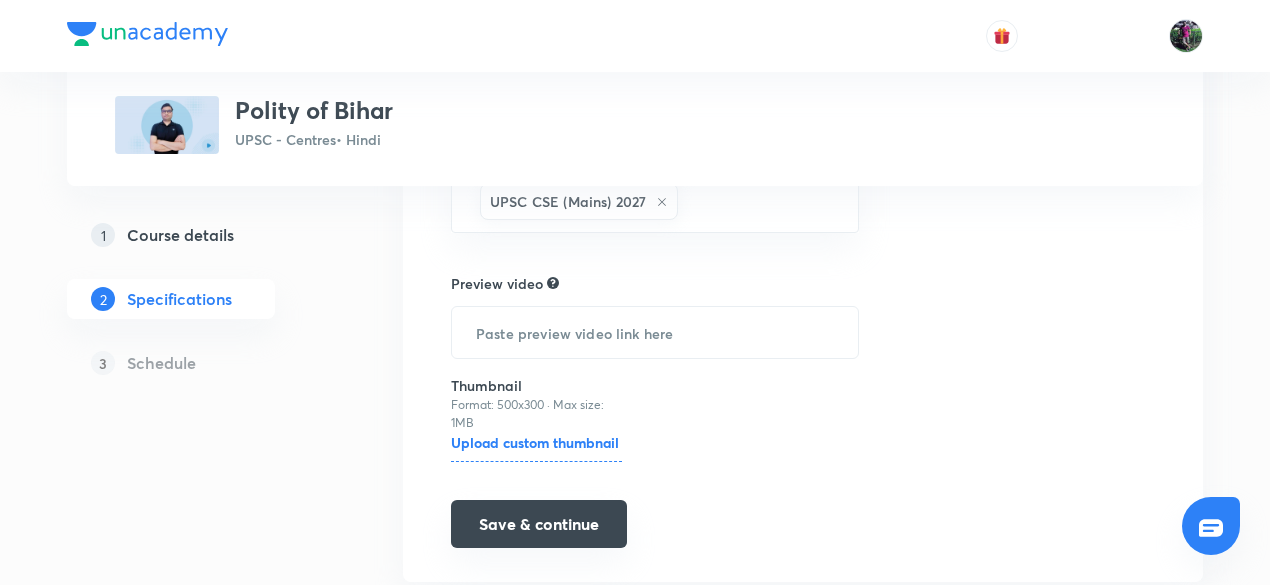 click on "Save & continue" at bounding box center [539, 524] 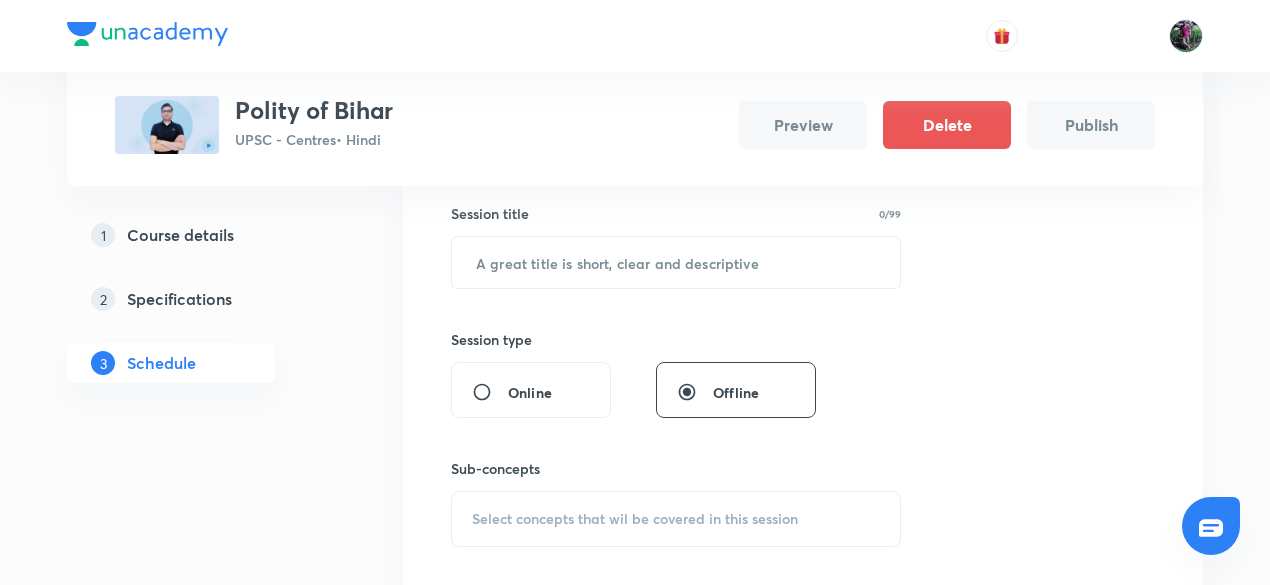 scroll, scrollTop: 367, scrollLeft: 0, axis: vertical 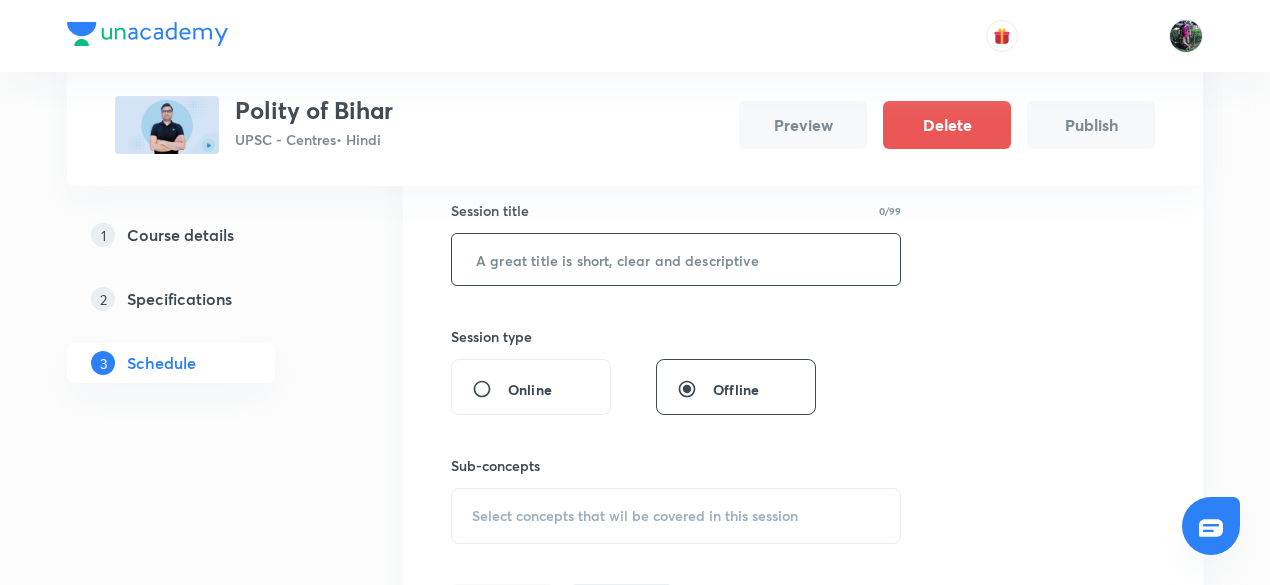click at bounding box center (676, 259) 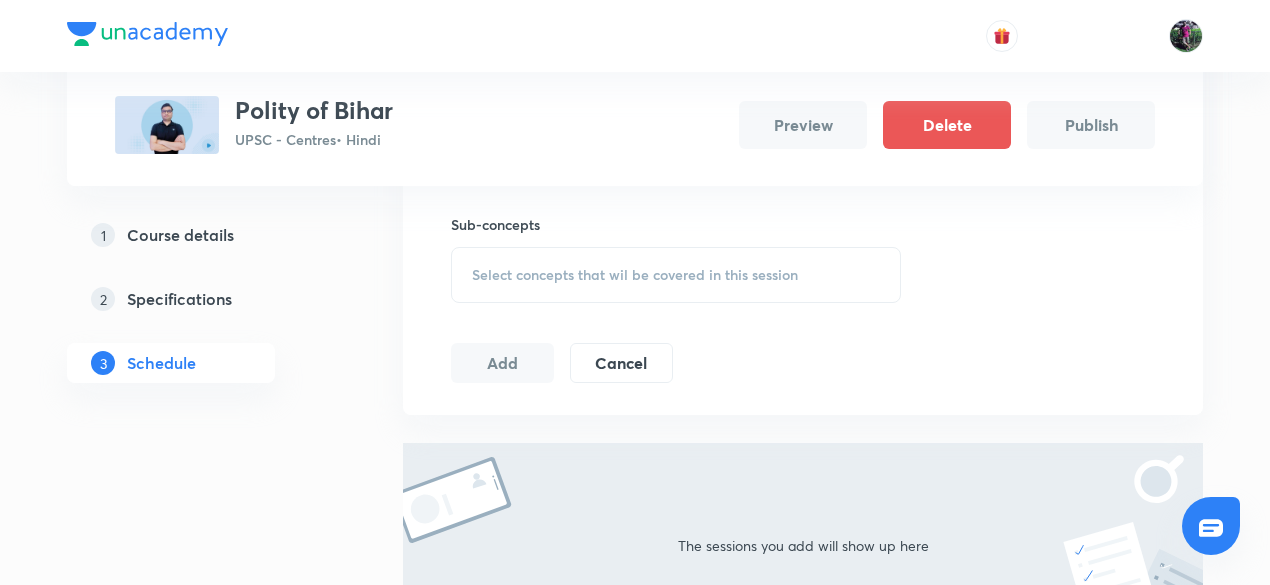 scroll, scrollTop: 619, scrollLeft: 0, axis: vertical 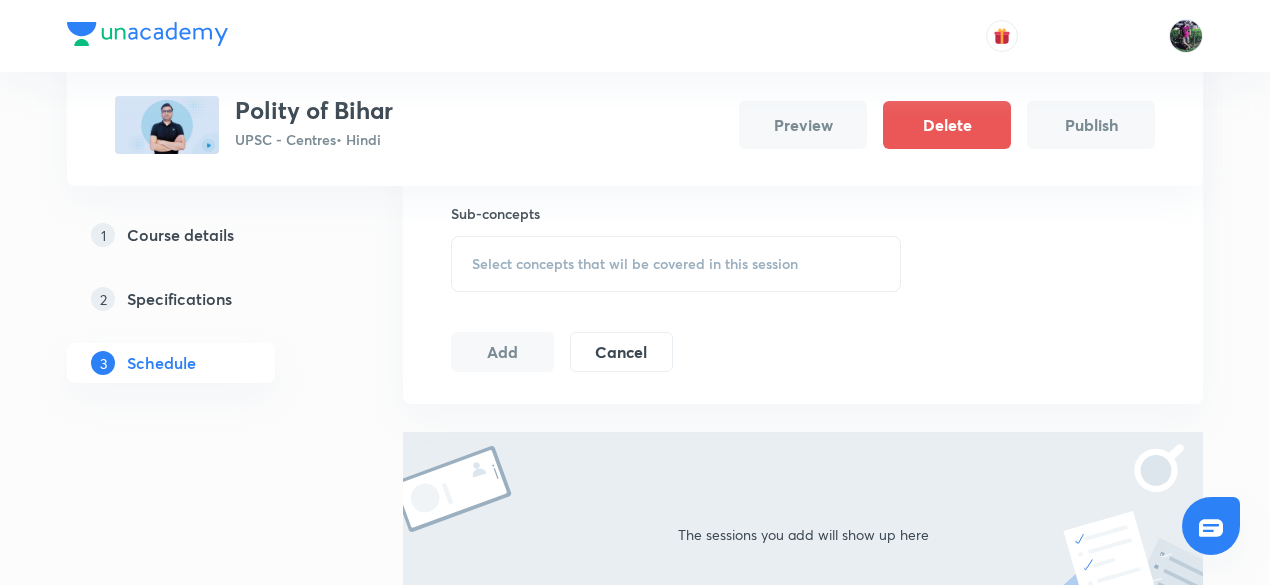 type on "Polity of Bihar : 1" 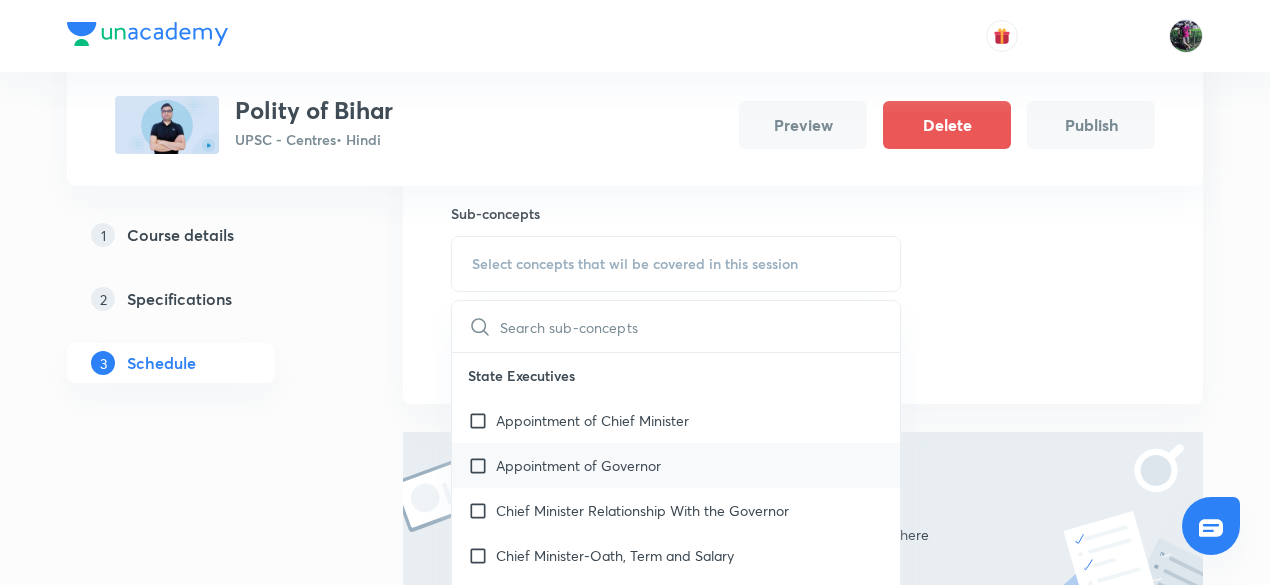 click on "Appointment of Governor" at bounding box center (578, 465) 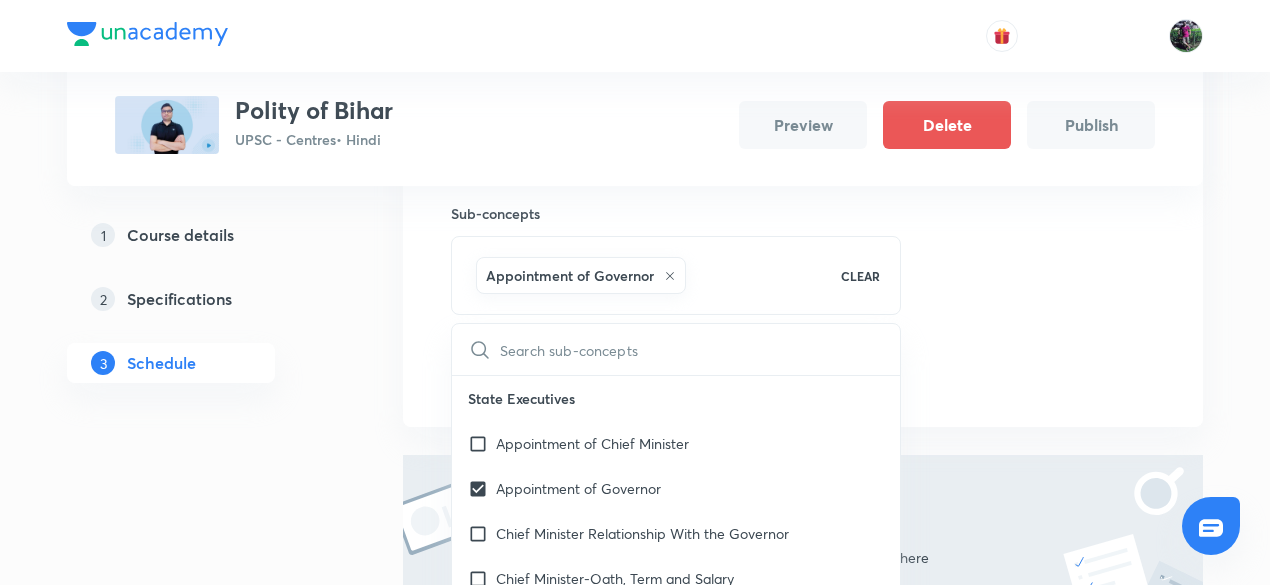 click on "Session  1 Live class Session title 19/99 Polity of Bihar : 1 ​   Session type Online Offline Sub-concepts Appointment of Governor CLEAR ​ State Executives Appointment of Chief Minister Appointment of Governor Chief Minister Relationship With the Governor Chief Minister-Oath, Term and Salary Conditions of Governor’s Office Constitutional Position of Governor Controversies surrounding governor's office Powers and Functions of Chief Minister Powers and Functions of Governor State Council of Ministers Term of Governor’s Office Union Executives President-Term, Impeachment and Vacancy Vice-President-Vacancy in Office Vice-President-Term of Office Vice-President-Qualifications Vice-President-Powers and Functions Vice-President-Oath or Affirmation Vice-President-Emoluments Vice-President-Election Vice-President-Conditions of Office Veto Power of the President Prime Minister-Role Descriptions Prime Minister-Oath, Term and Salary Prime Minister relationship with the President Appointment of the Prime Minister" at bounding box center [803, 104] 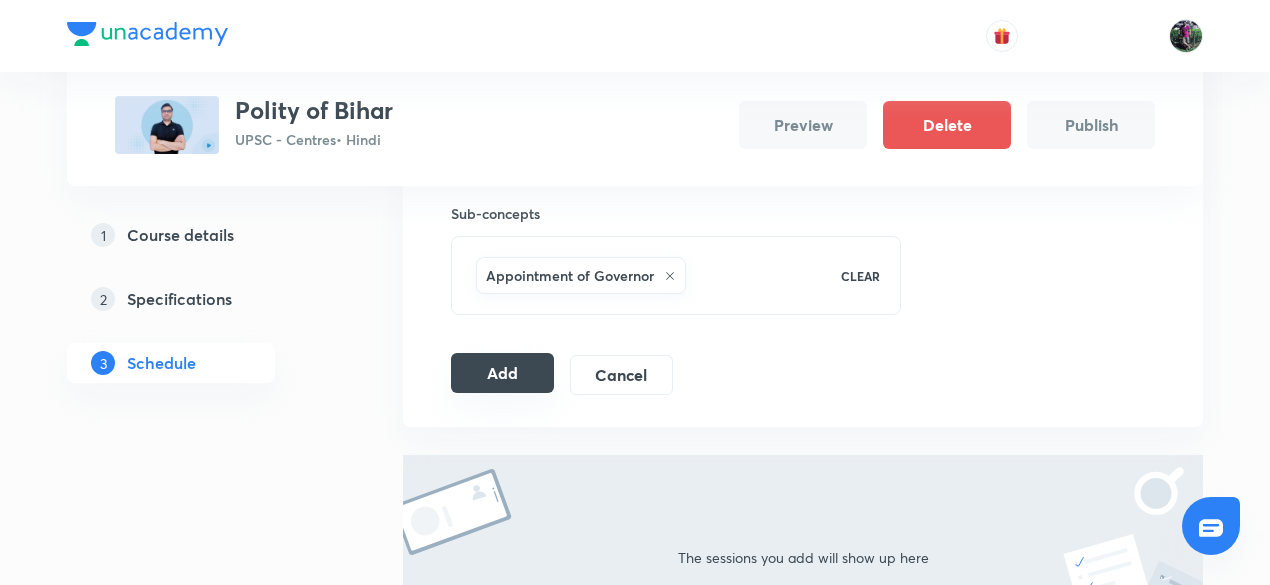 click on "Add" at bounding box center (502, 373) 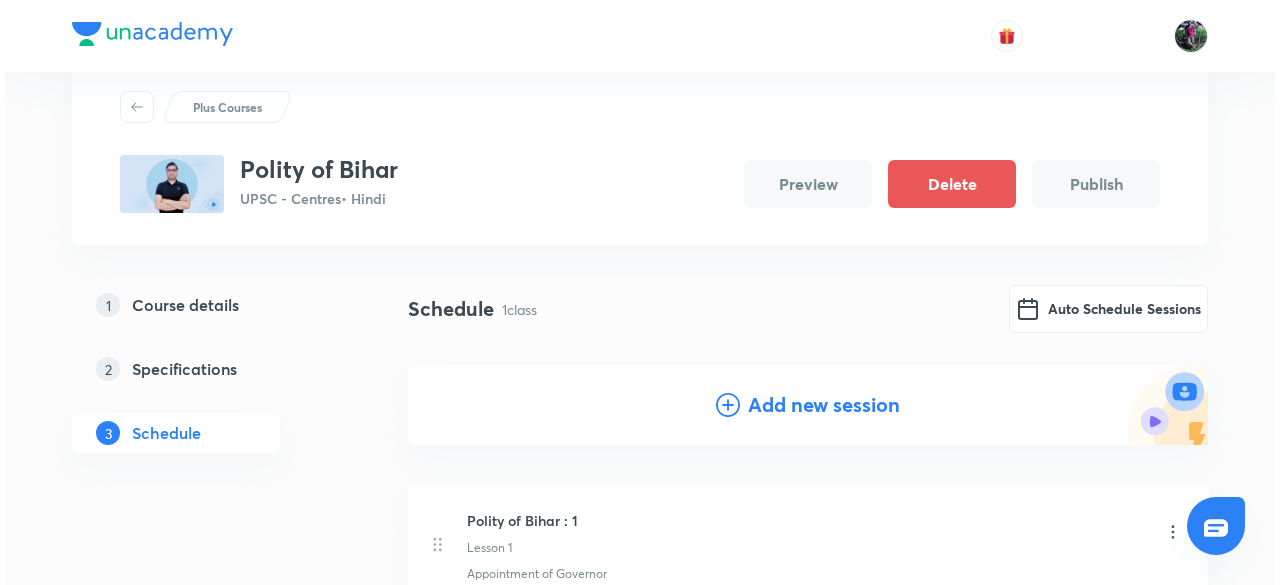scroll, scrollTop: 13, scrollLeft: 0, axis: vertical 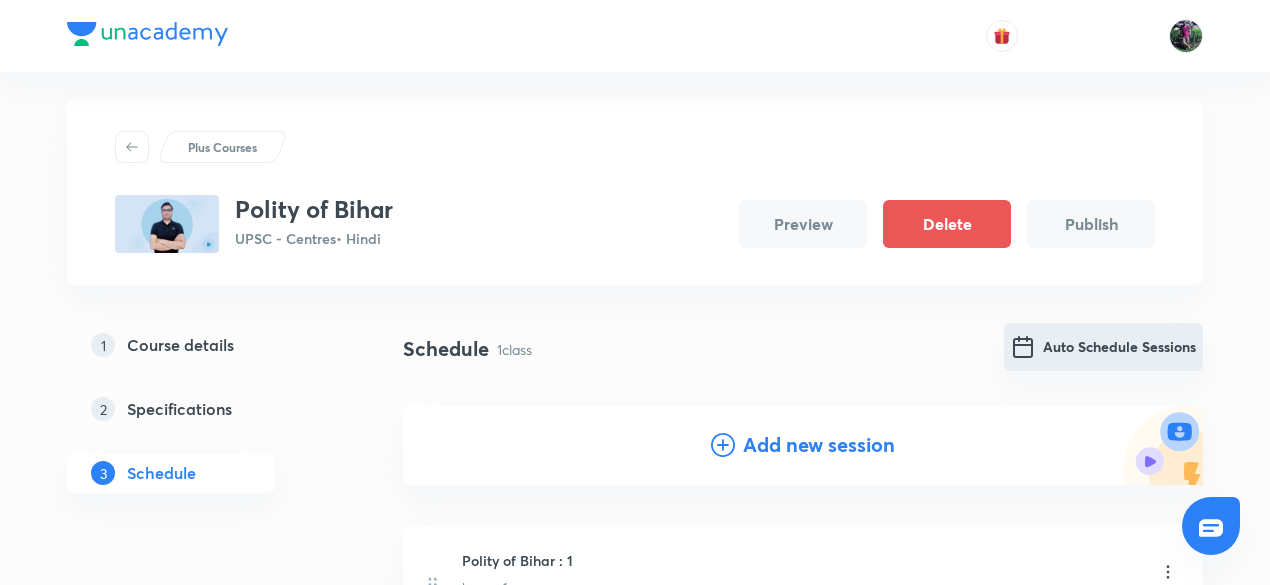 click on "Auto Schedule Sessions" at bounding box center (1103, 347) 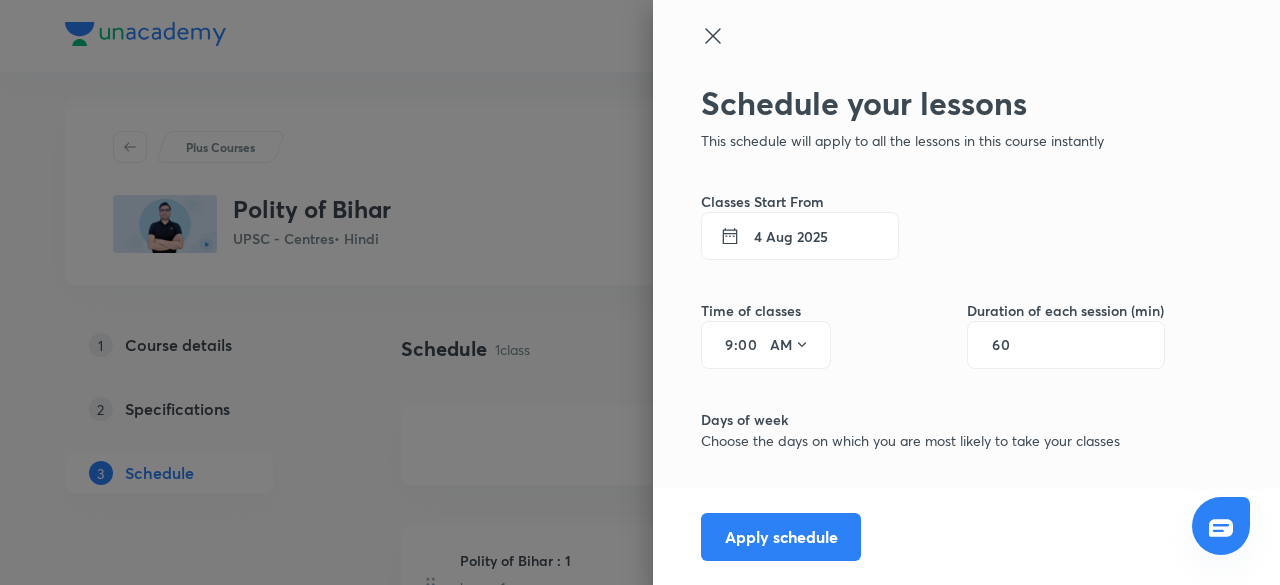 click on "9" at bounding box center [722, 345] 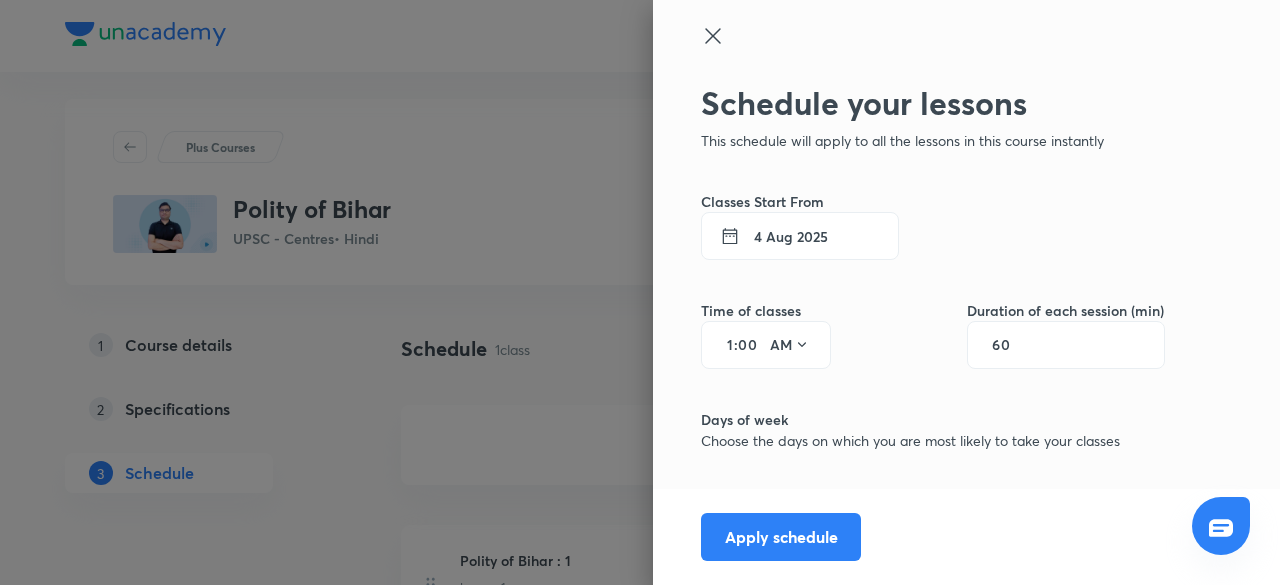 type on "11" 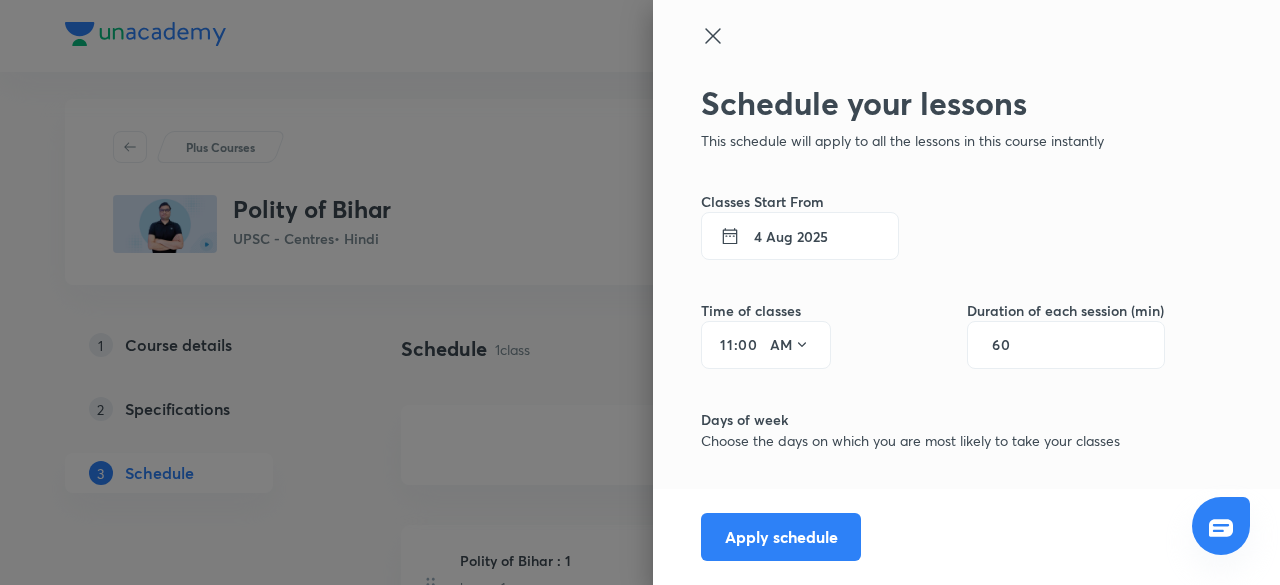 click on "60" at bounding box center (1011, 345) 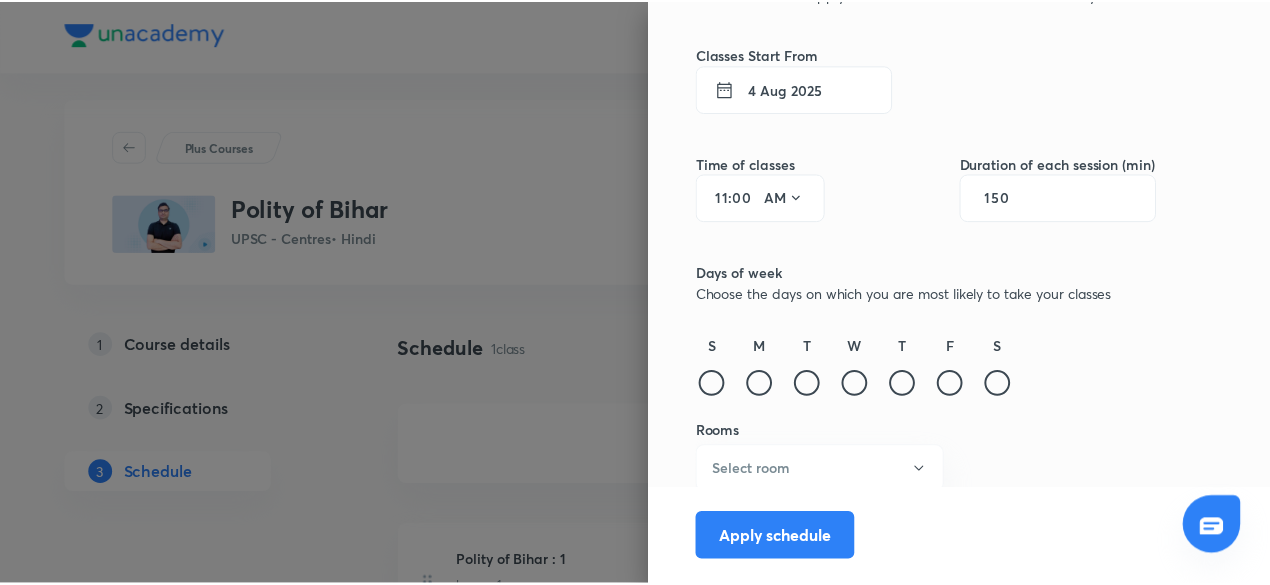 scroll, scrollTop: 154, scrollLeft: 0, axis: vertical 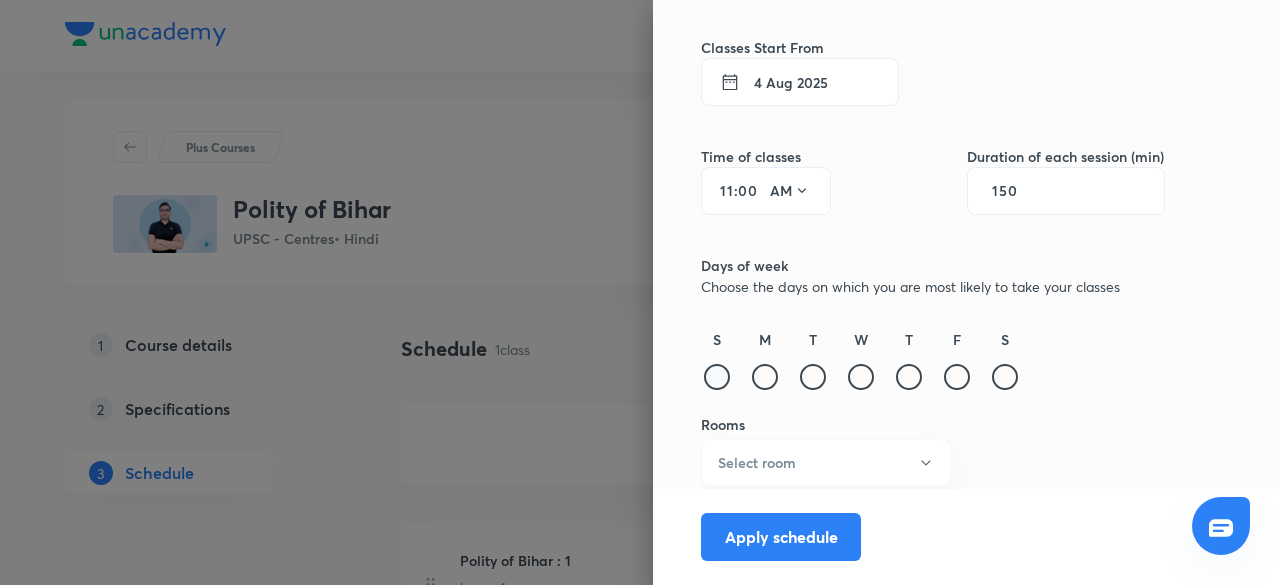 type on "150" 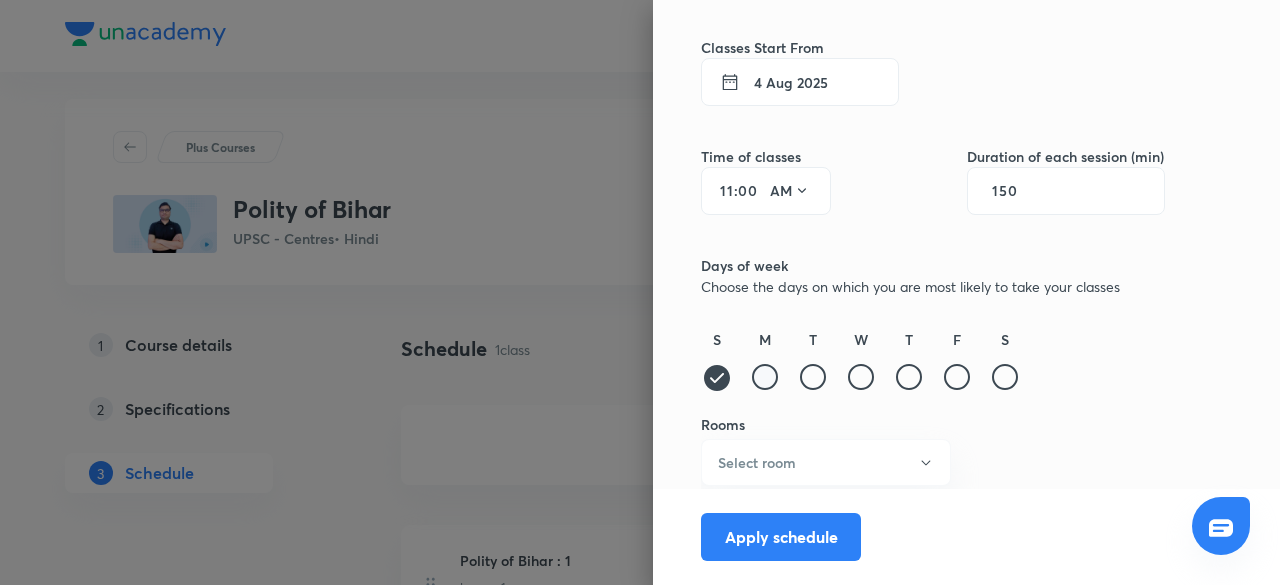 click at bounding box center [765, 377] 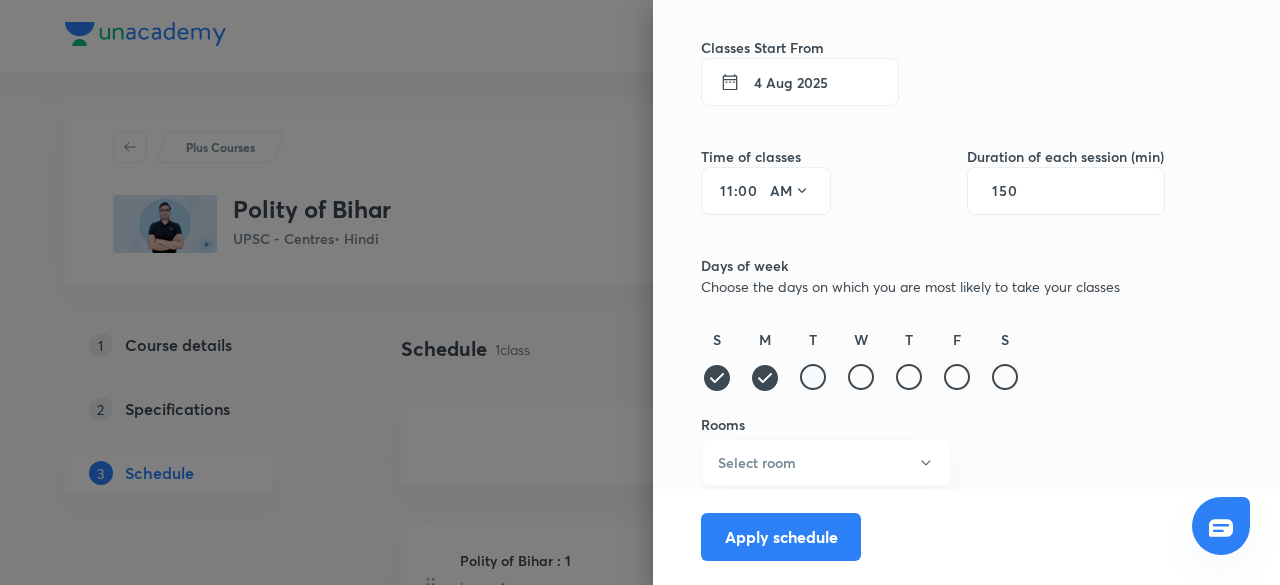 click at bounding box center (813, 377) 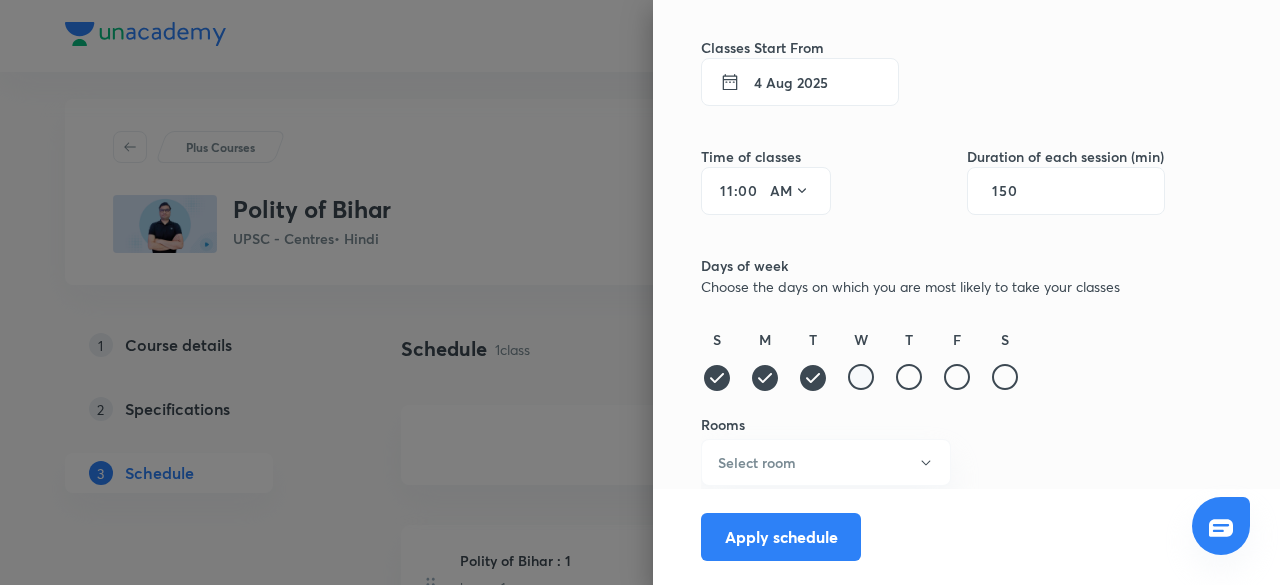 click at bounding box center (861, 377) 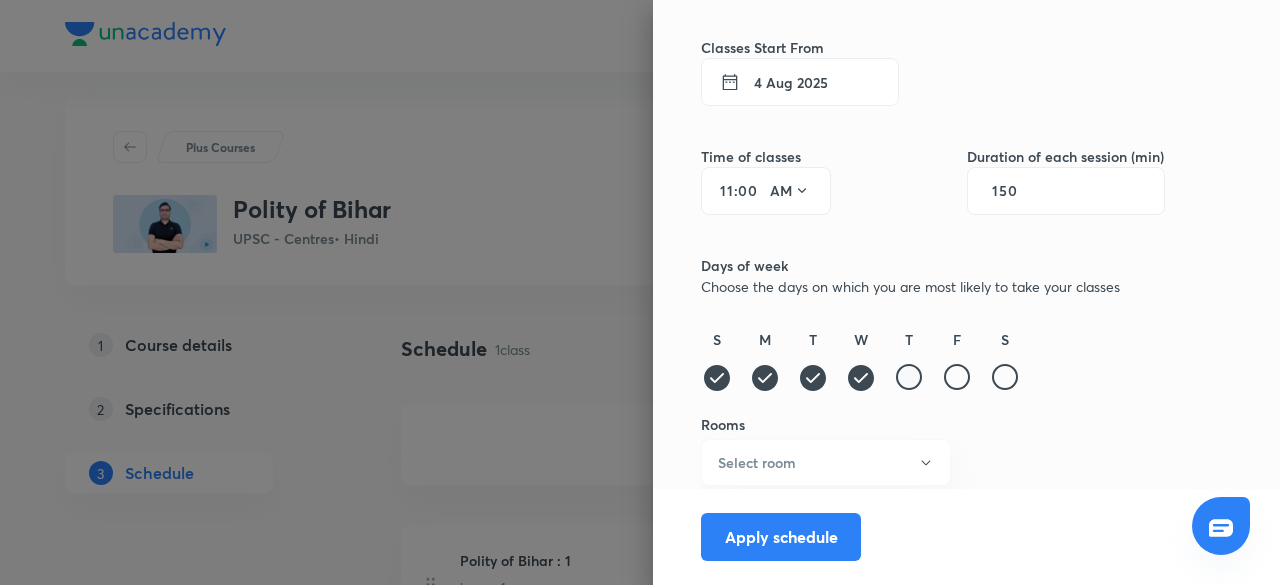 click at bounding box center [909, 377] 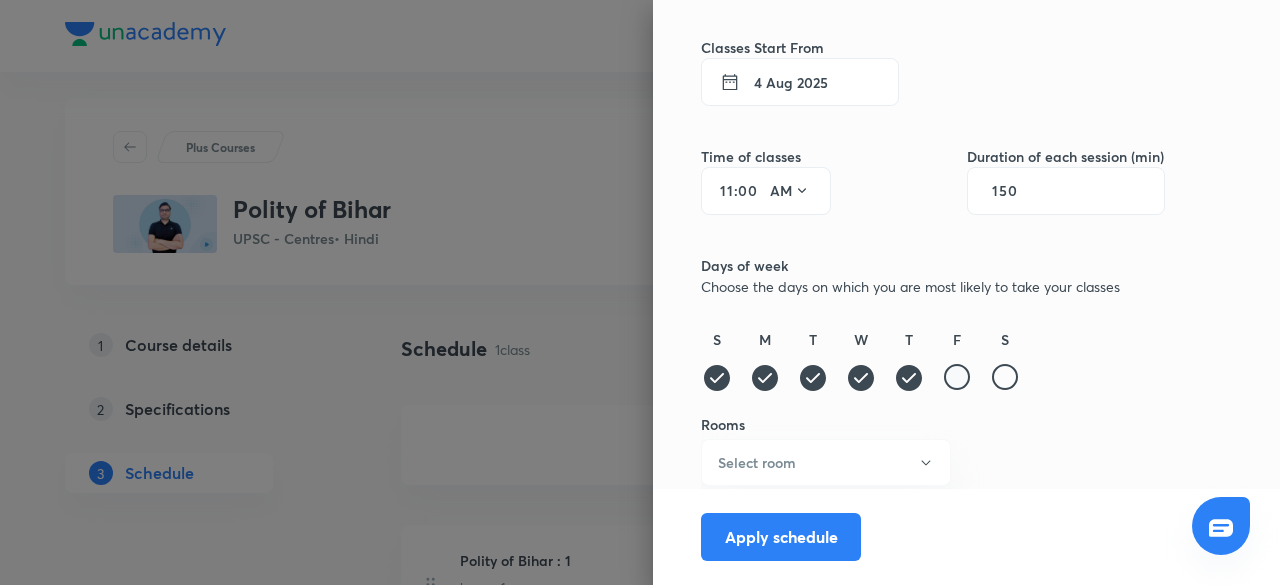 click at bounding box center [957, 377] 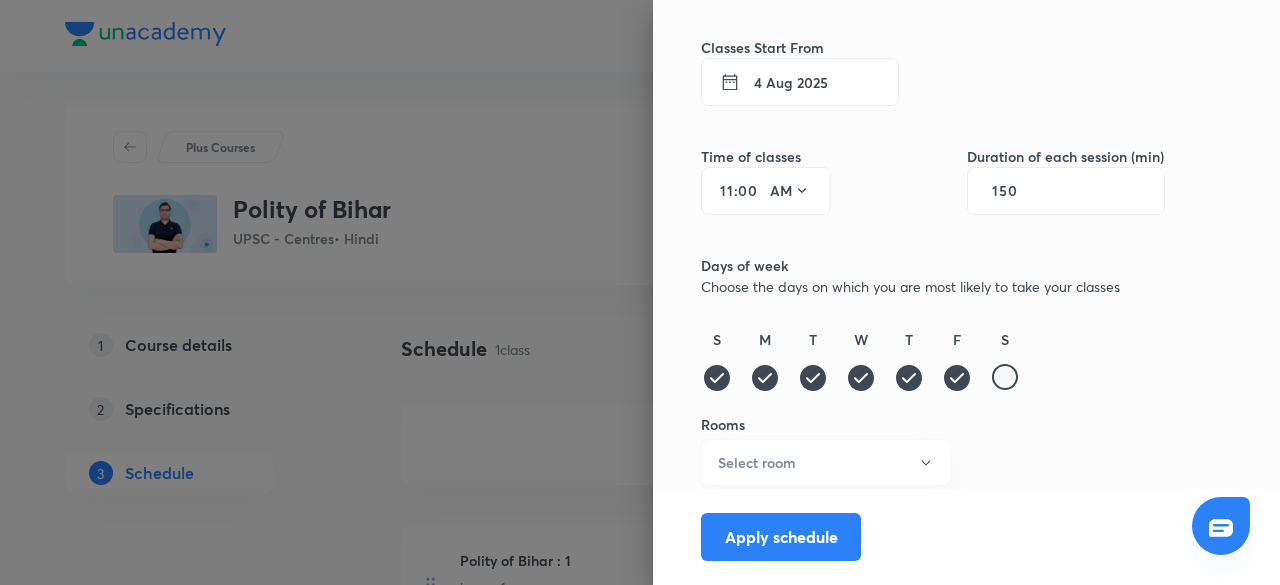 click at bounding box center [1005, 377] 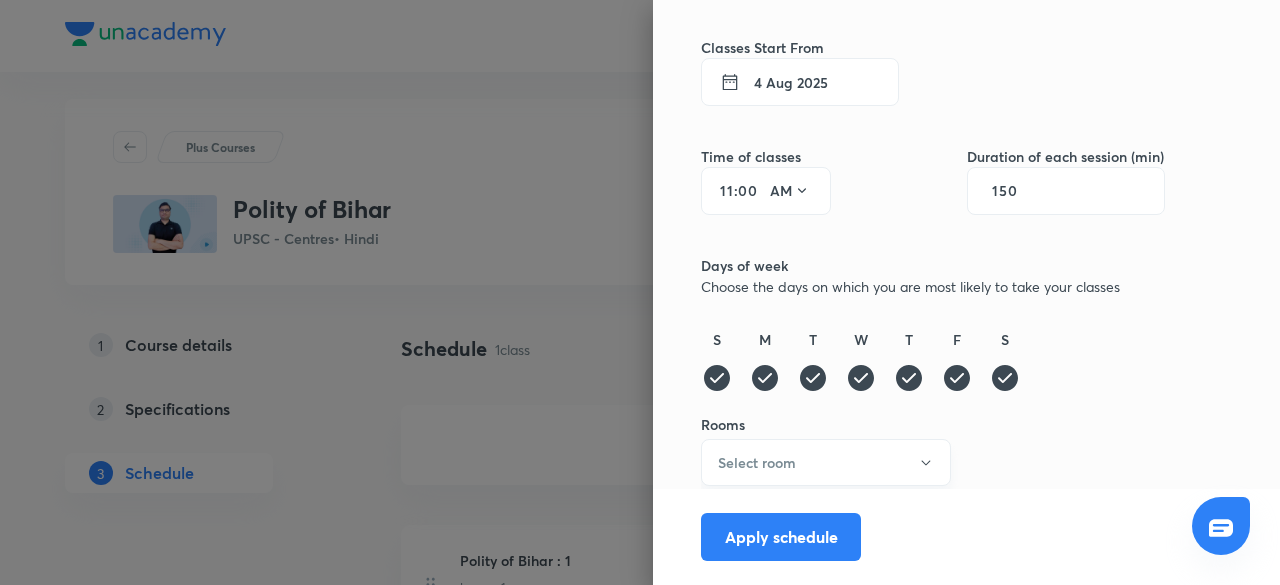 click 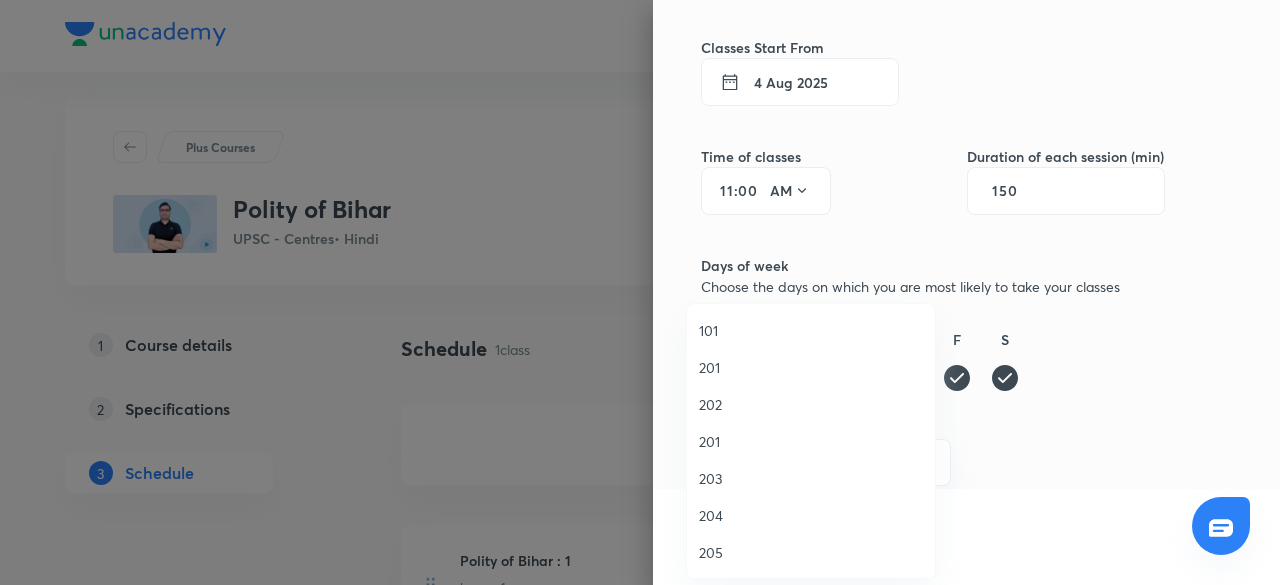 click on "201" at bounding box center [811, 441] 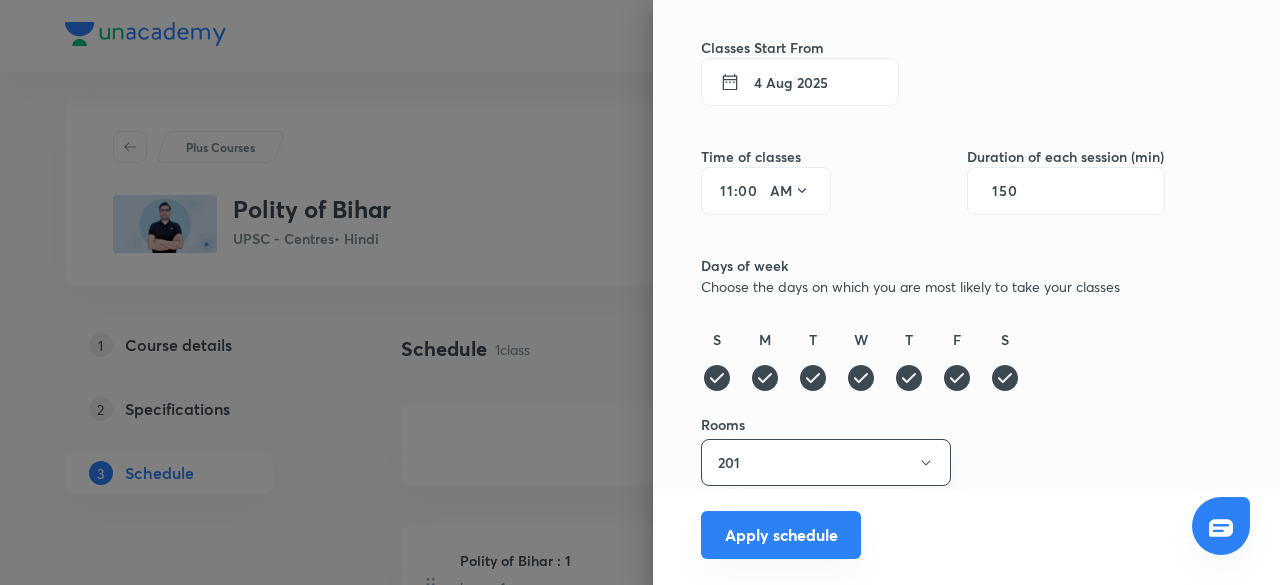 click on "Apply schedule" at bounding box center [781, 535] 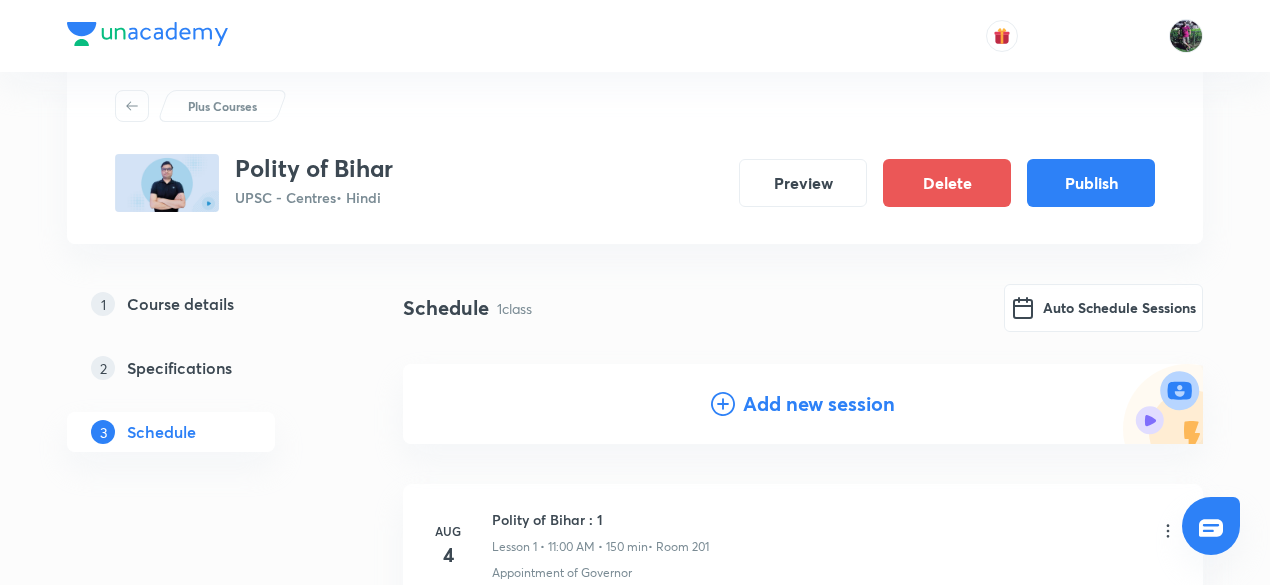 scroll, scrollTop: 53, scrollLeft: 0, axis: vertical 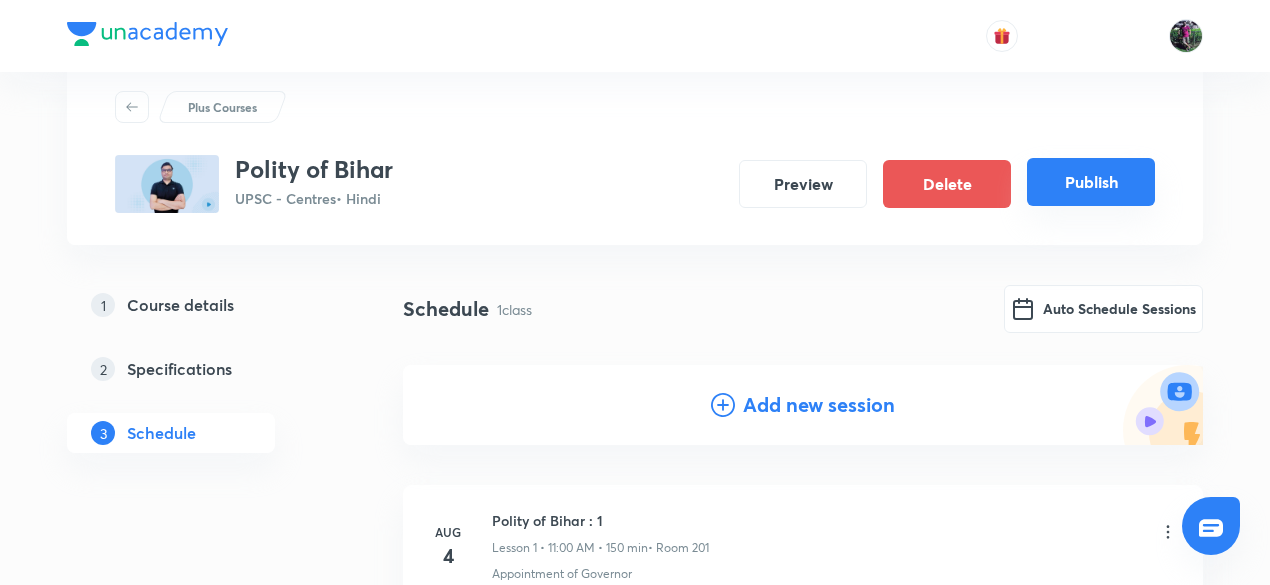 click on "Publish" at bounding box center [1091, 182] 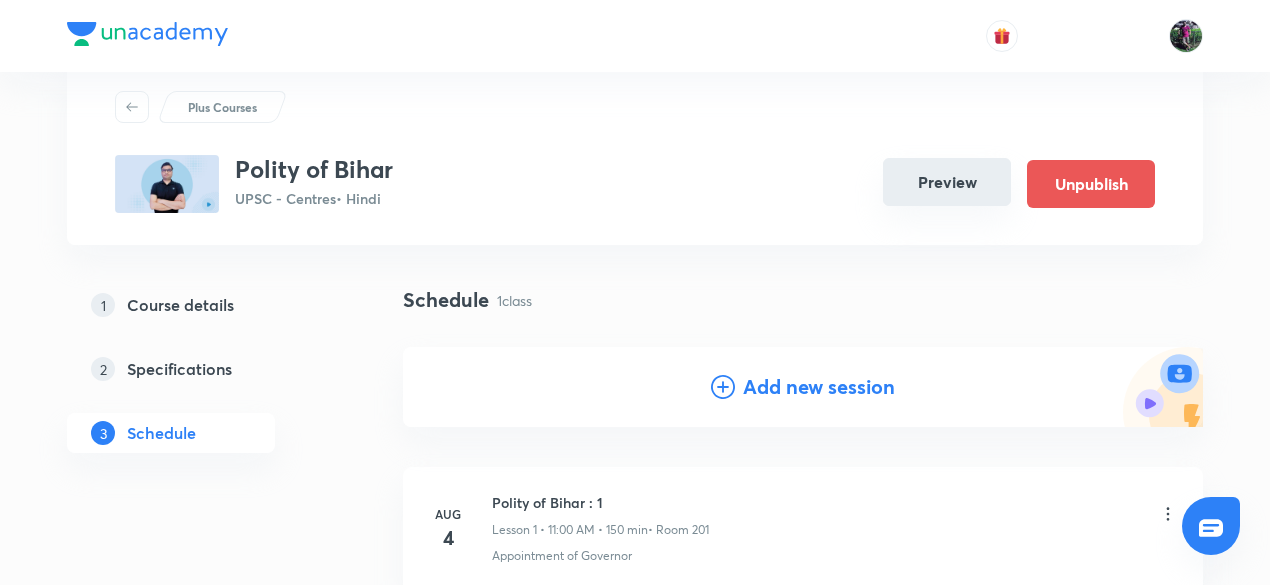 click on "Preview" at bounding box center [947, 182] 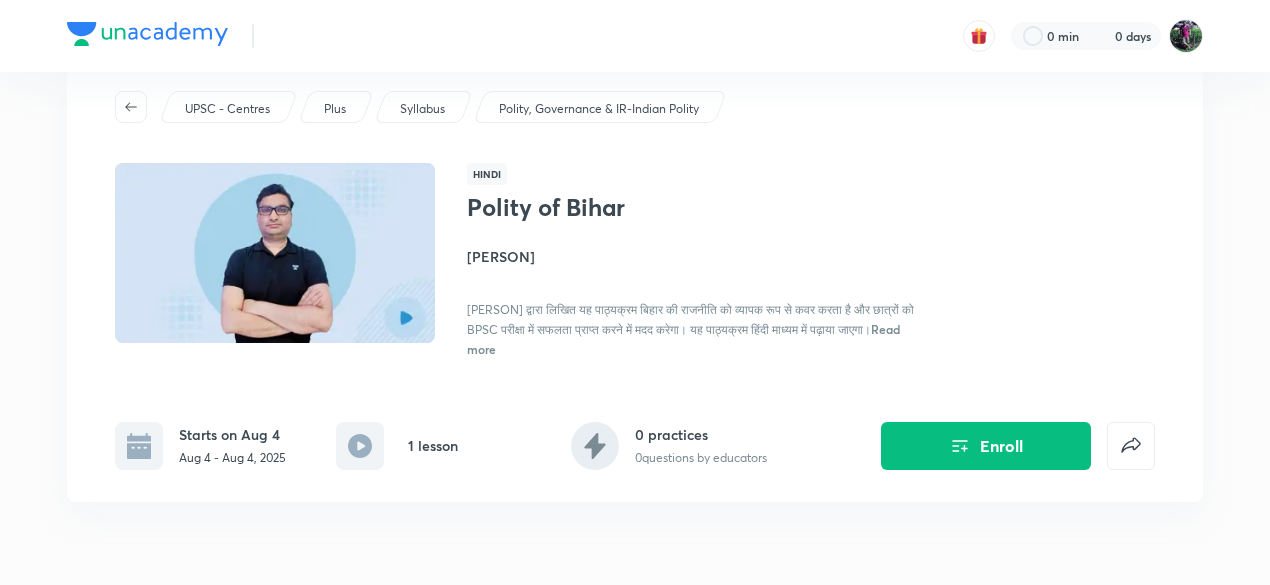 scroll, scrollTop: 0, scrollLeft: 0, axis: both 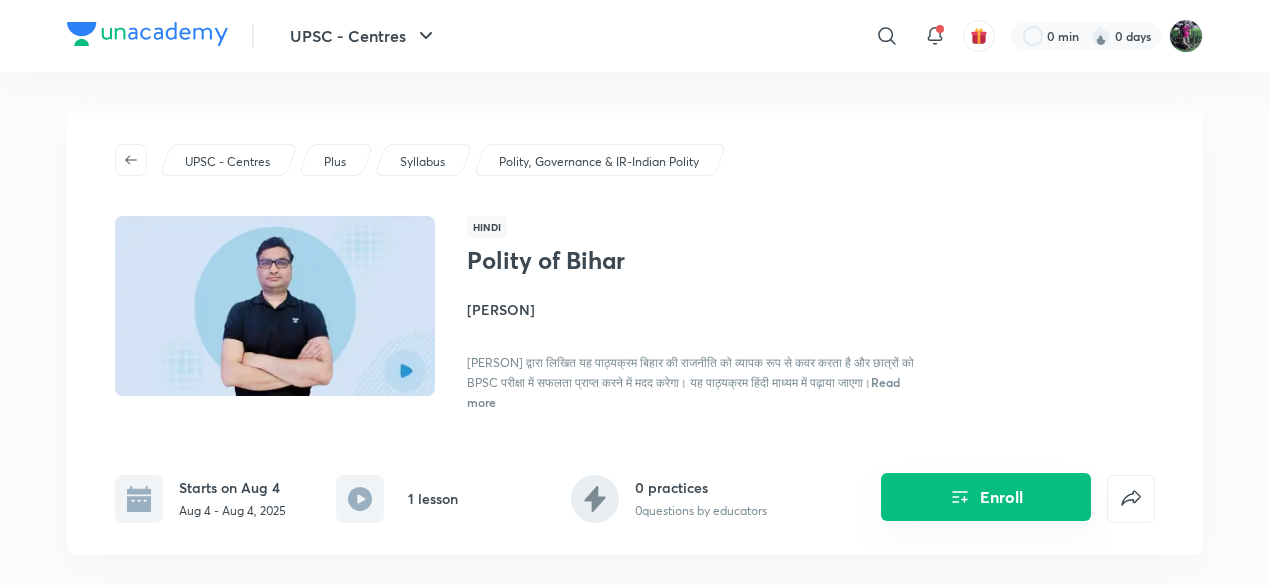 click on "Enroll" at bounding box center [986, 497] 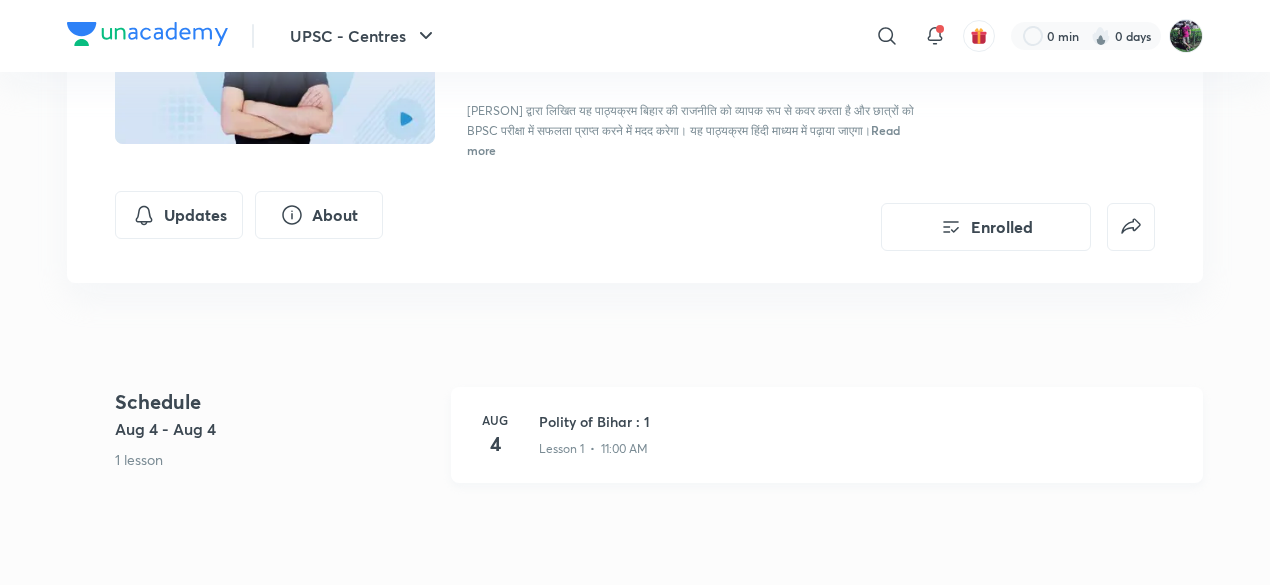 scroll, scrollTop: 277, scrollLeft: 0, axis: vertical 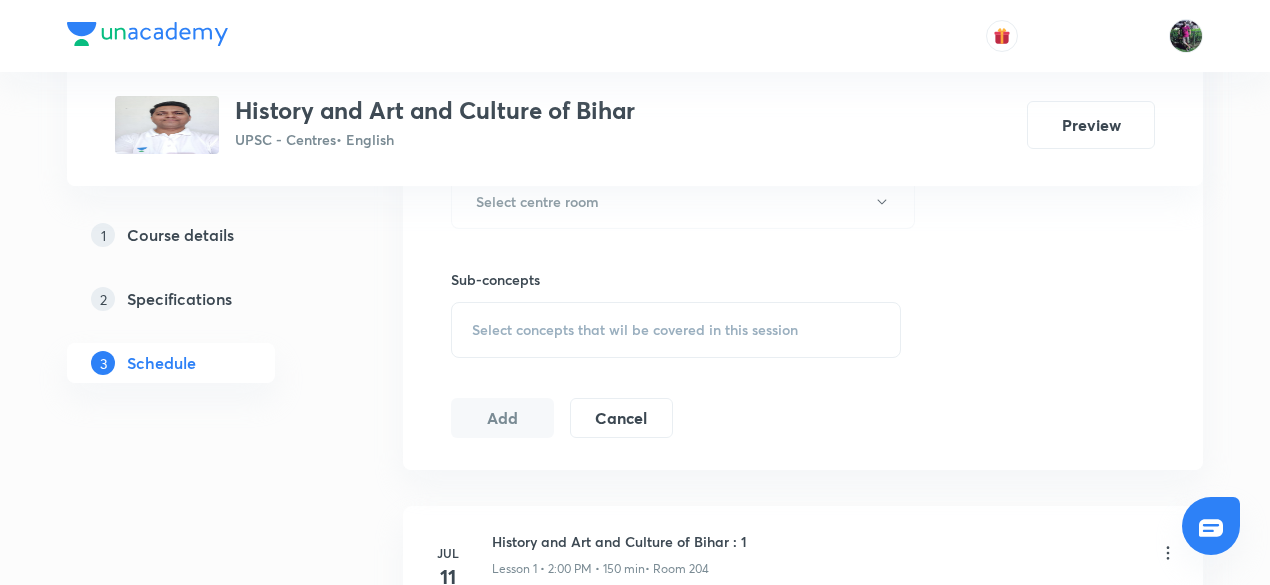 click on "Course details" at bounding box center (180, 235) 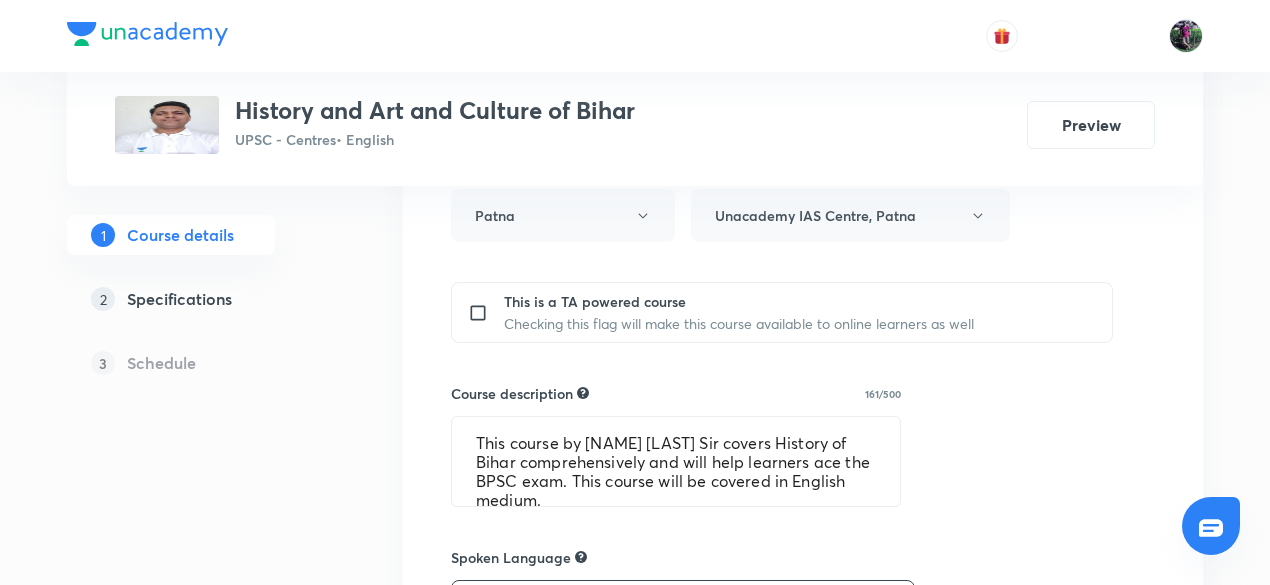 scroll, scrollTop: 772, scrollLeft: 0, axis: vertical 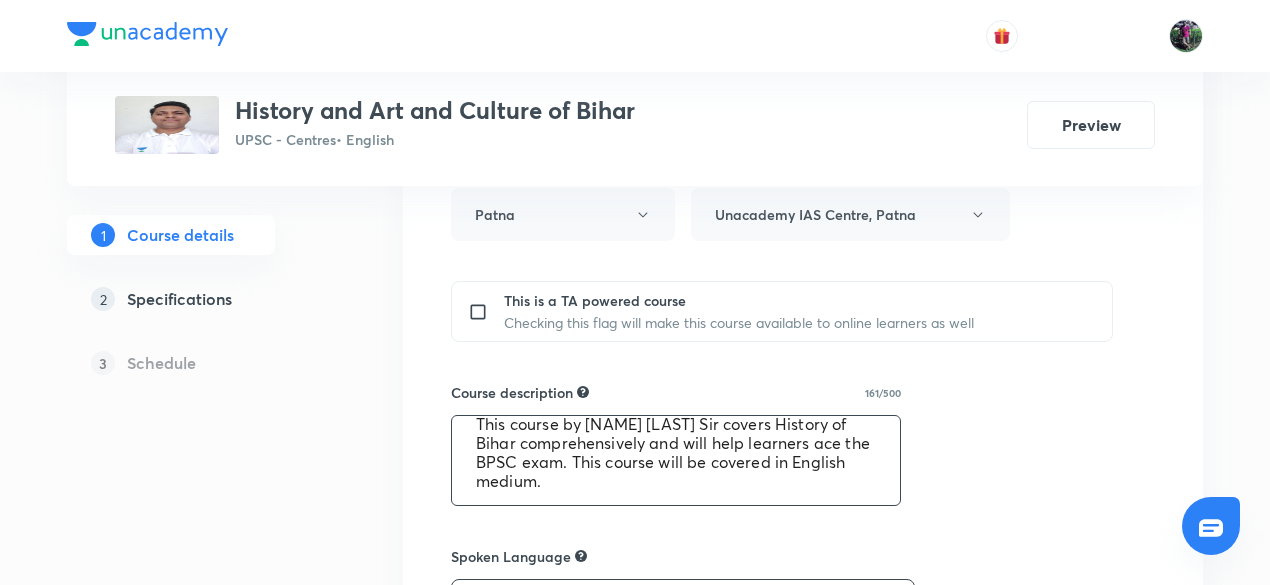 drag, startPoint x: 472, startPoint y: 437, endPoint x: 606, endPoint y: 495, distance: 146.0137 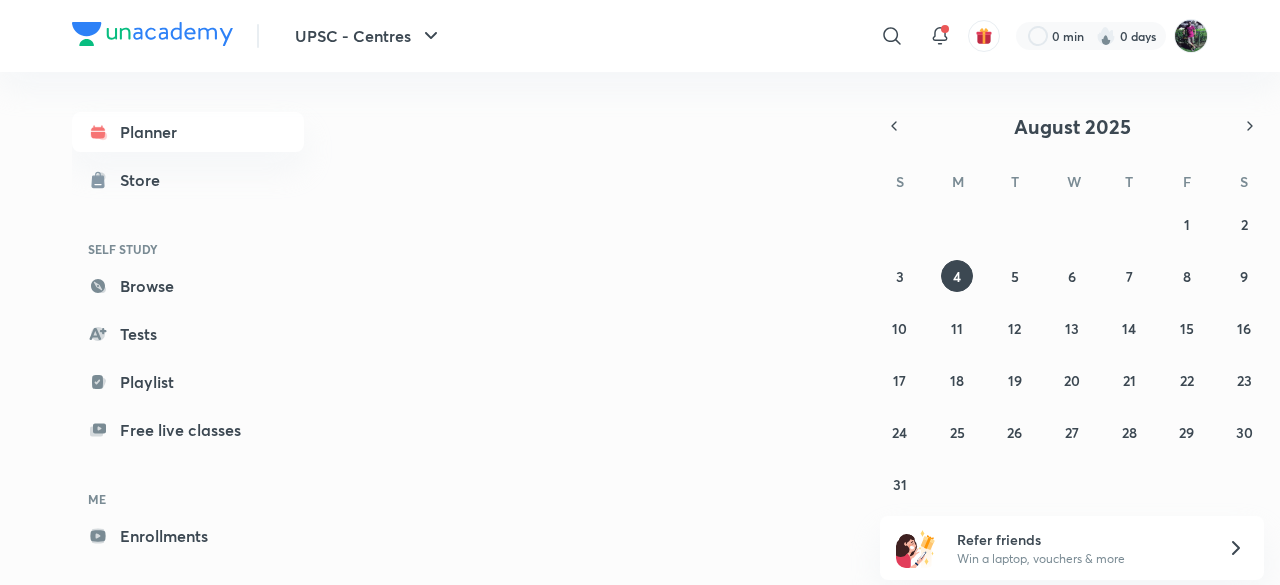 scroll, scrollTop: 0, scrollLeft: 0, axis: both 